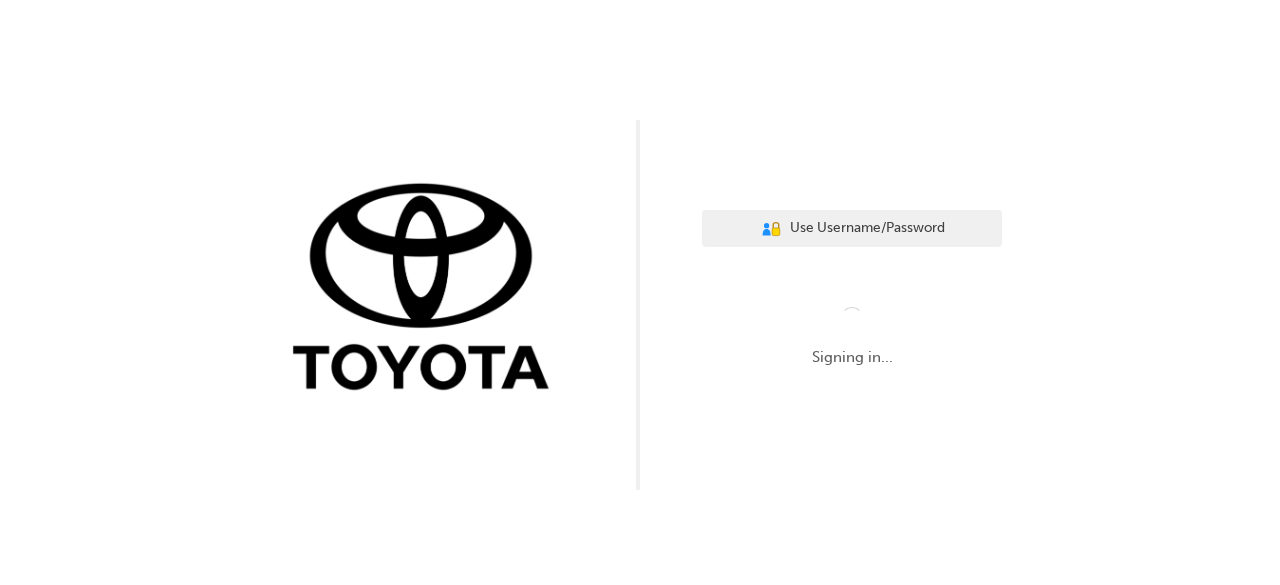 scroll, scrollTop: 0, scrollLeft: 0, axis: both 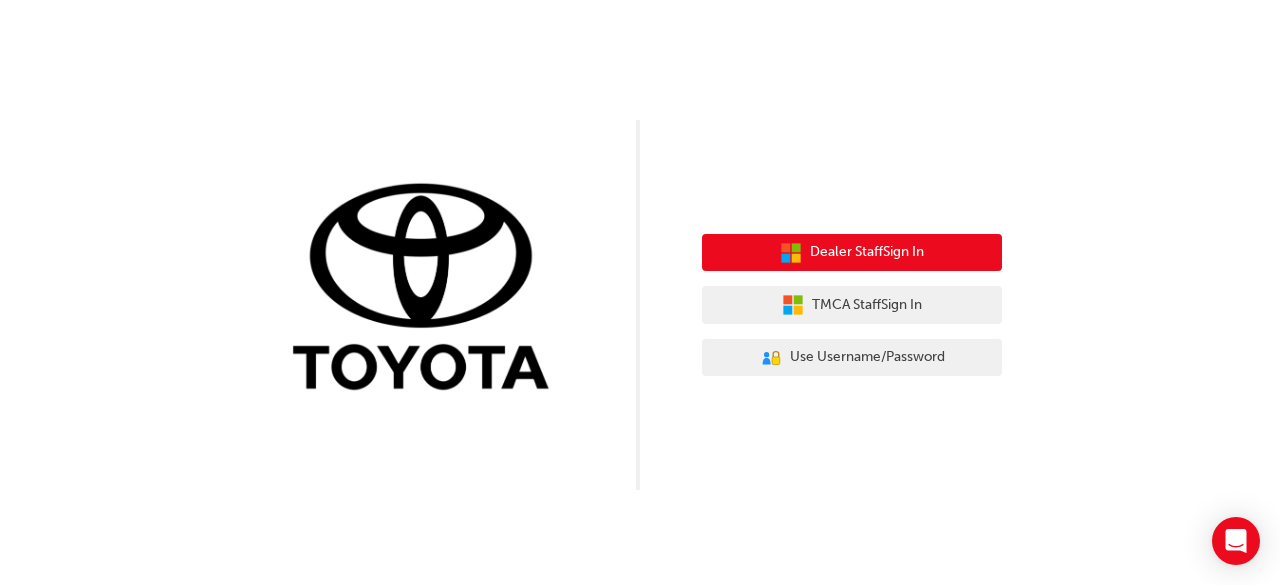 click on "Dealer Staff  Sign In" at bounding box center (867, 252) 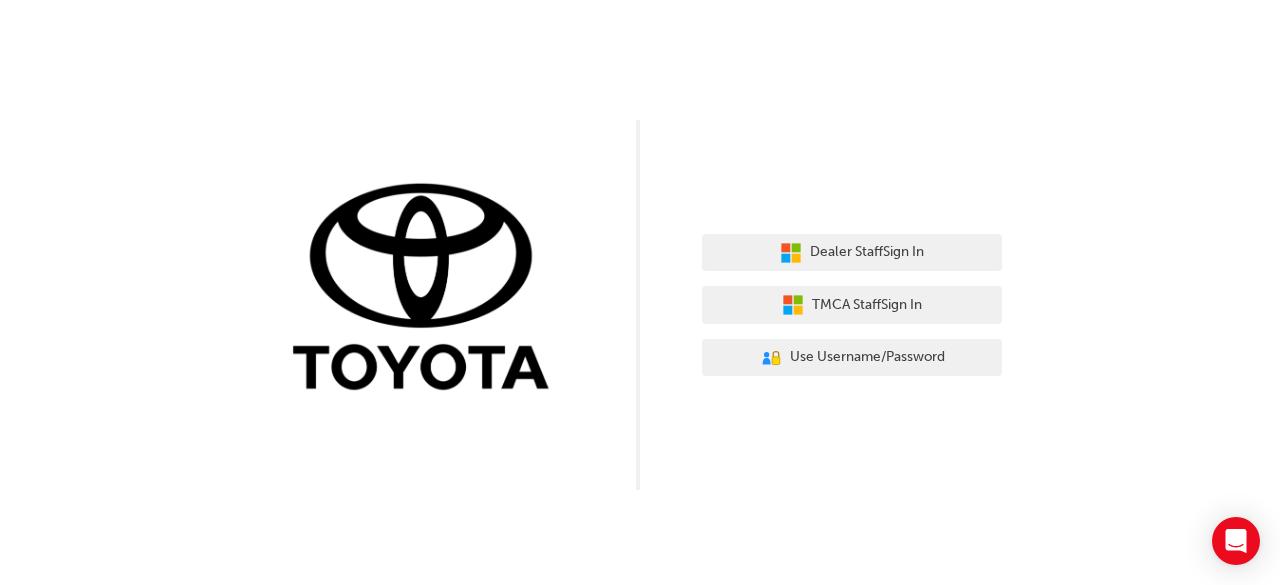 scroll, scrollTop: 0, scrollLeft: 0, axis: both 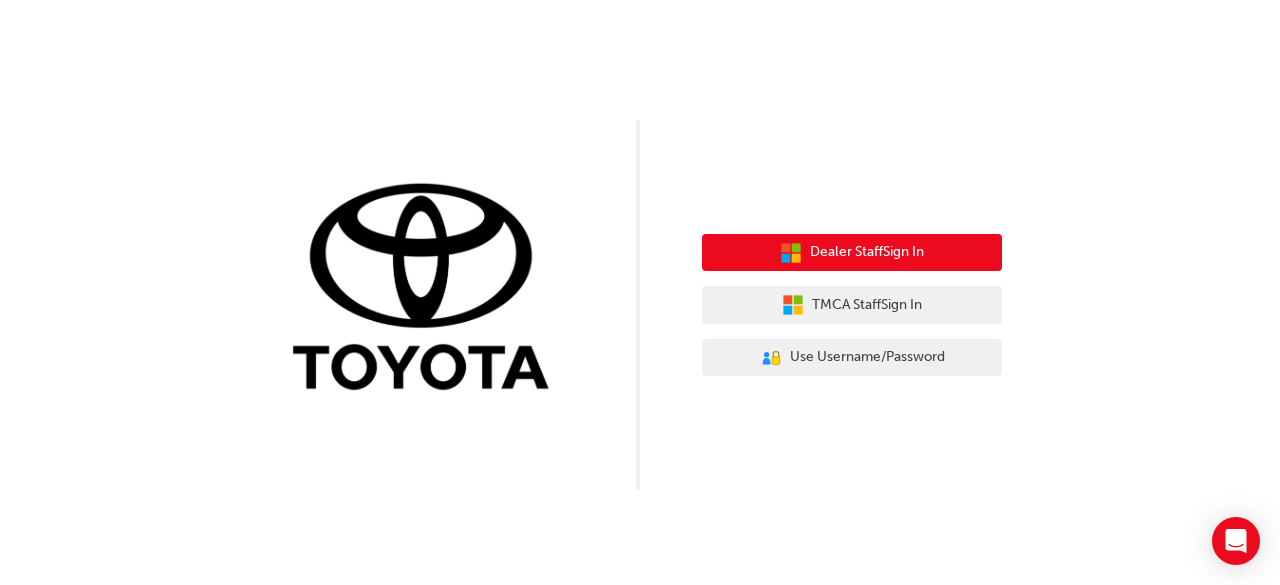 click on "Dealer Staff  Sign In" at bounding box center [867, 252] 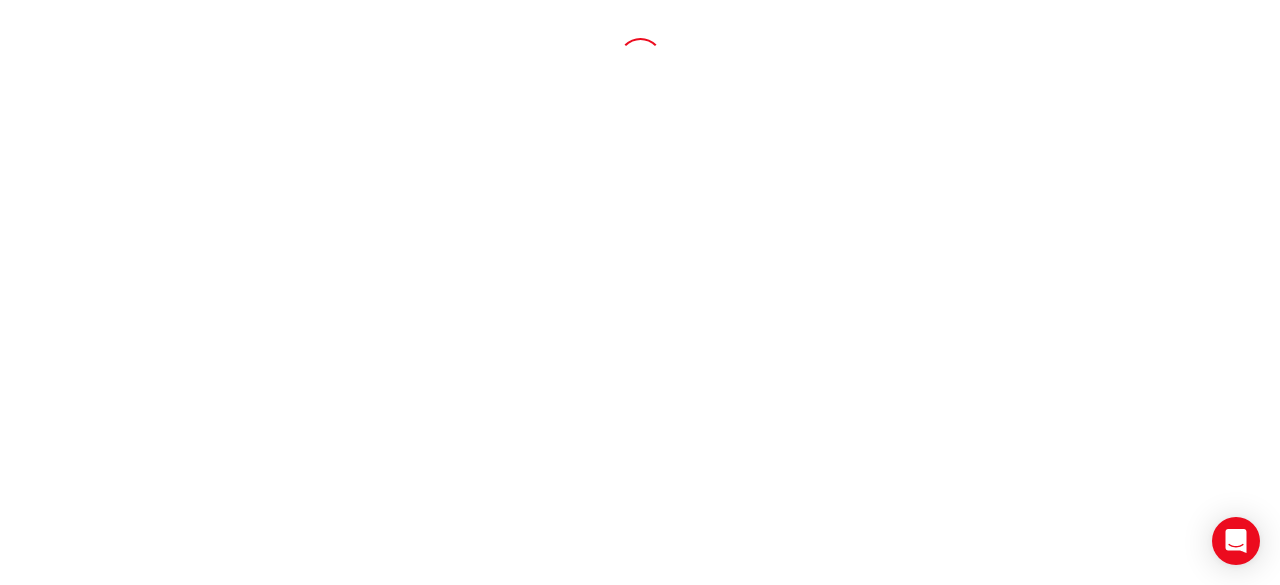scroll, scrollTop: 0, scrollLeft: 0, axis: both 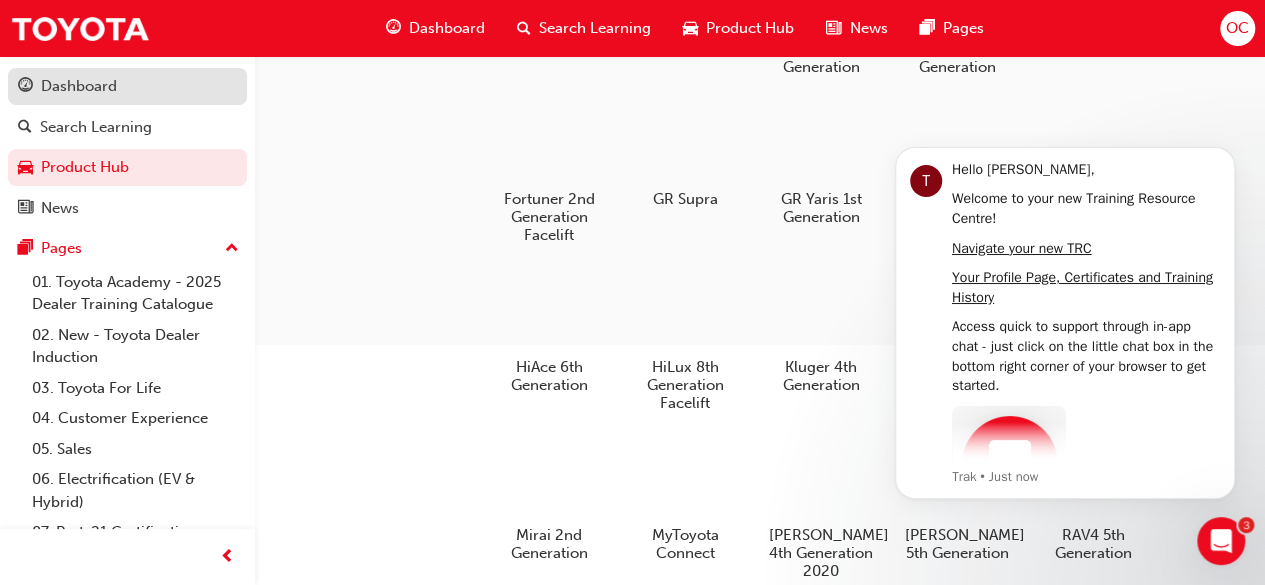 click on "Dashboard" at bounding box center [127, 86] 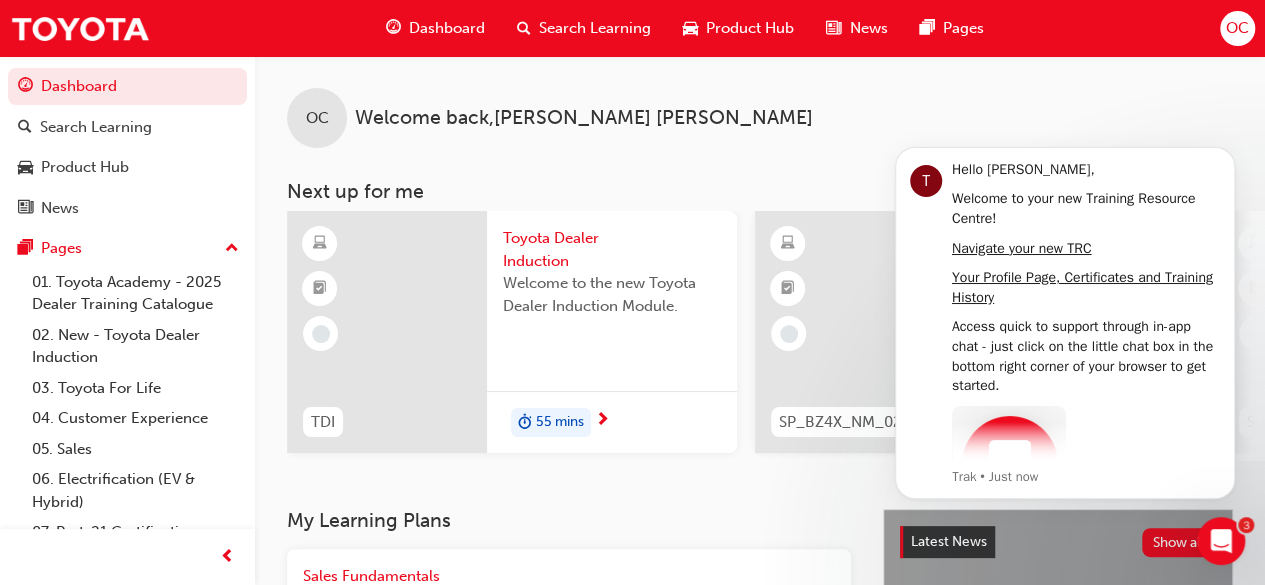 click on "OC Welcome back ,  Olivia   Cavallaro" at bounding box center (760, 102) 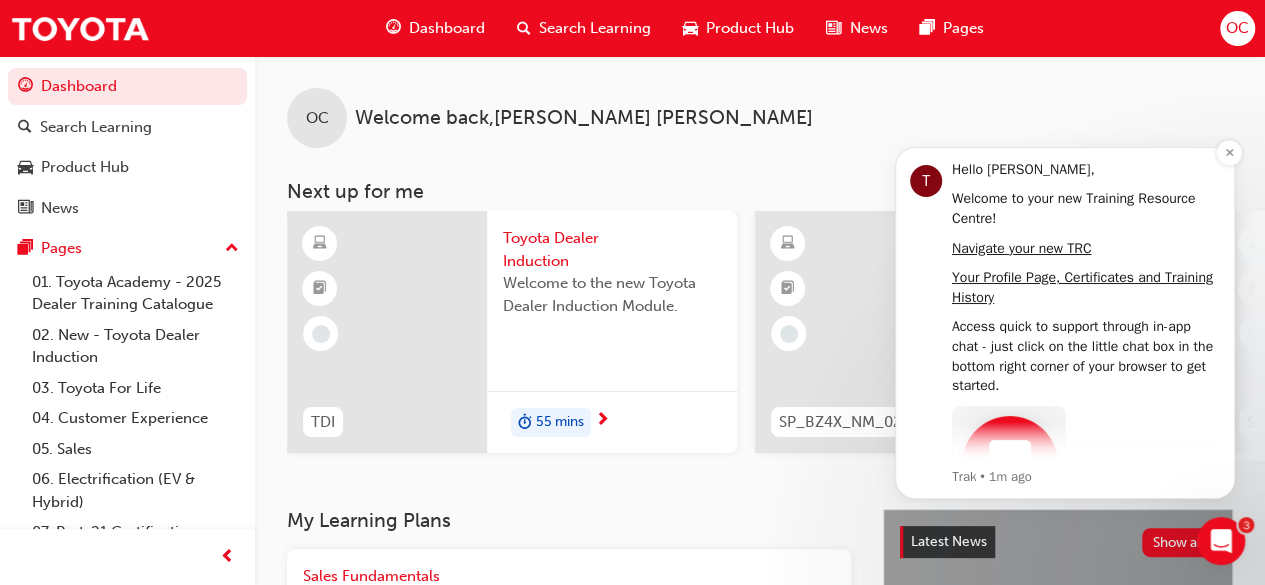 click on "Hello Olivia, Welcome to your new Training Resource Centre! Navigate your new TRC Your Profile Page, Certificates and Training History Access quick to support through in-app chat - just click on the little chat box in the bottom right corner of your browser to get started.   Embark on a streamlined and efficient learning journey with our enhanced Training Resource Centre!" at bounding box center (1086, 374) 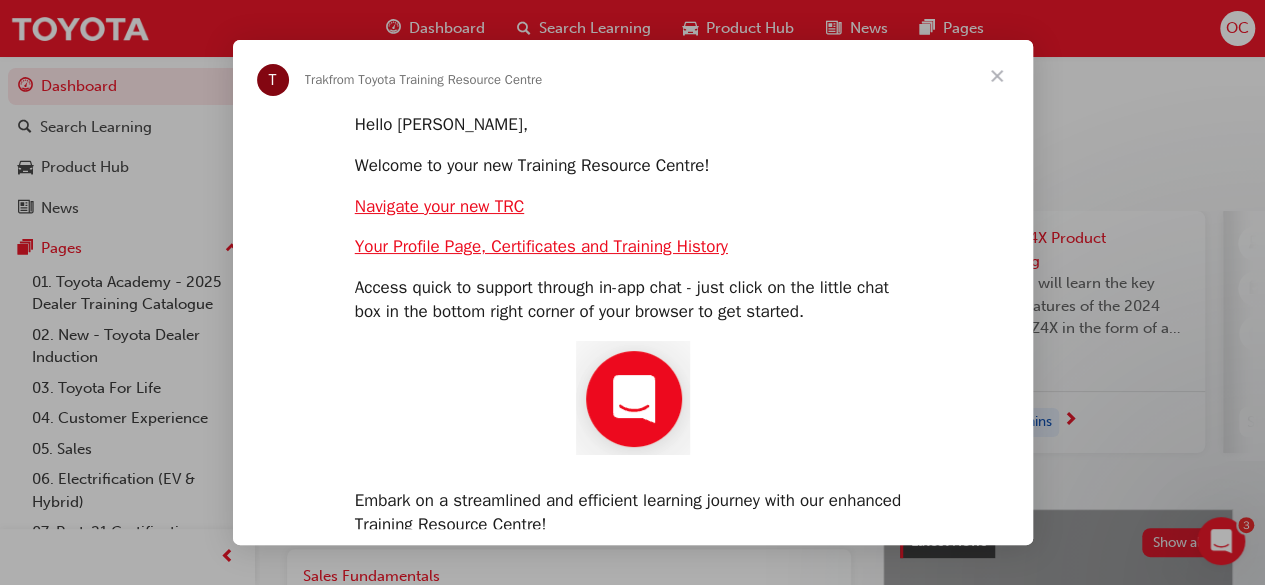 scroll, scrollTop: 0, scrollLeft: 0, axis: both 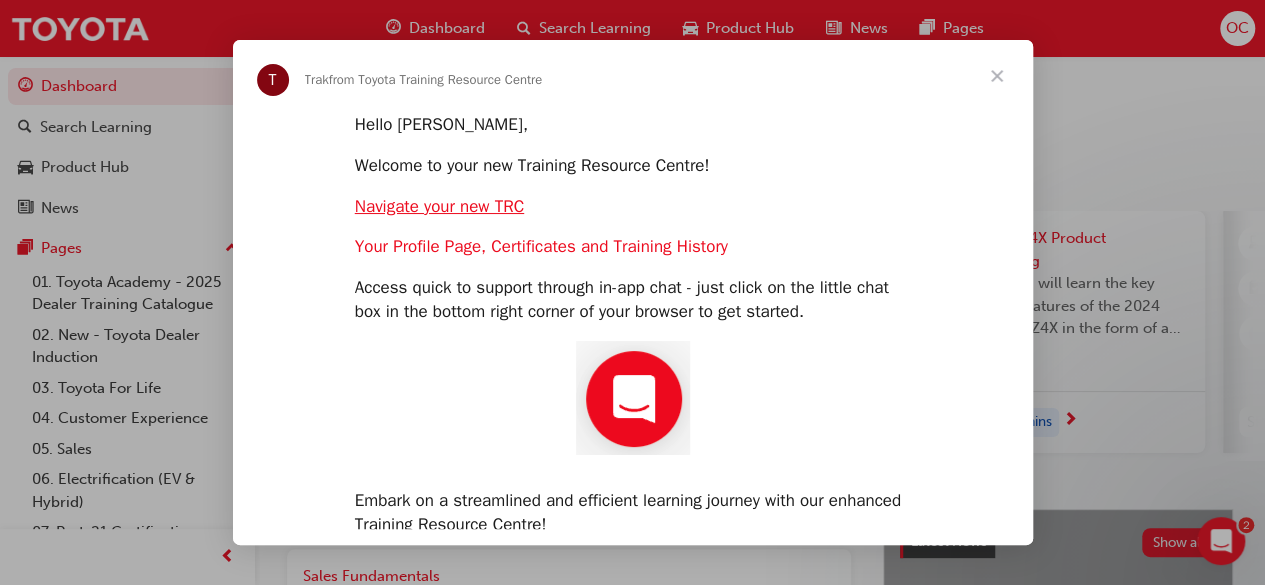 click on "Your Profile Page, Certificates and Training History" at bounding box center (541, 246) 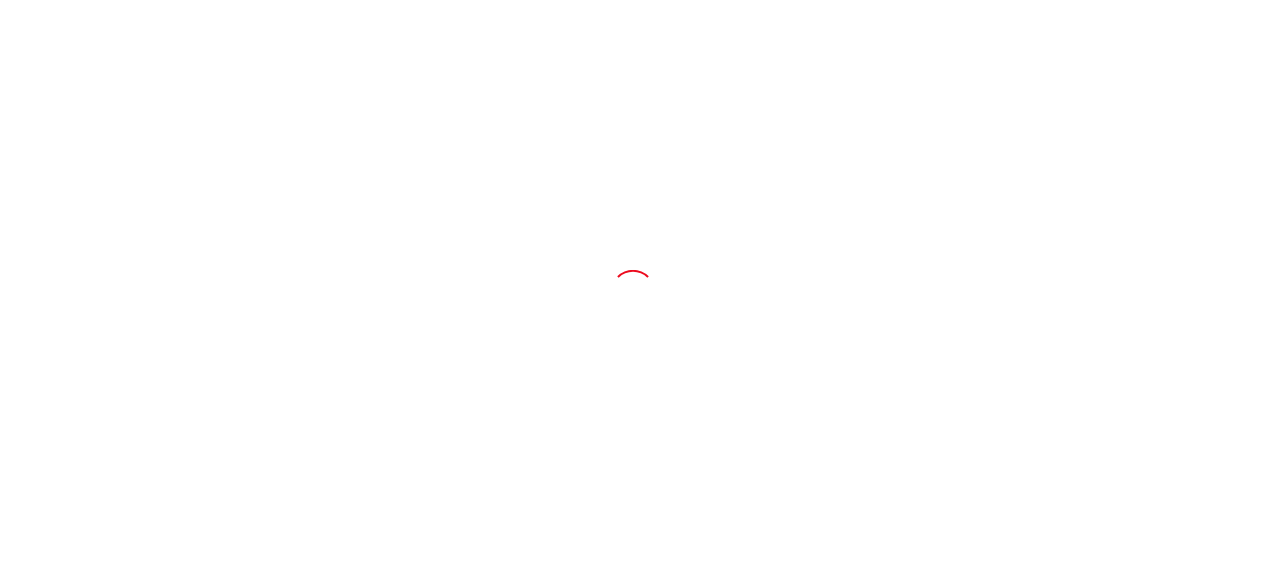 scroll, scrollTop: 0, scrollLeft: 0, axis: both 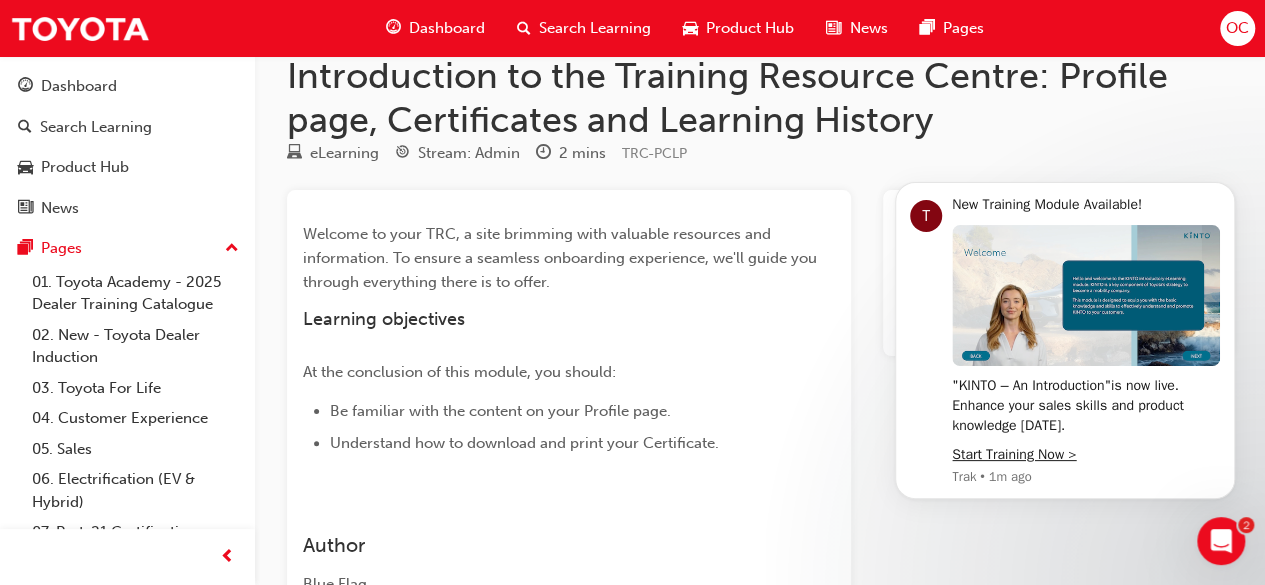click on "Dashboard" at bounding box center [447, 28] 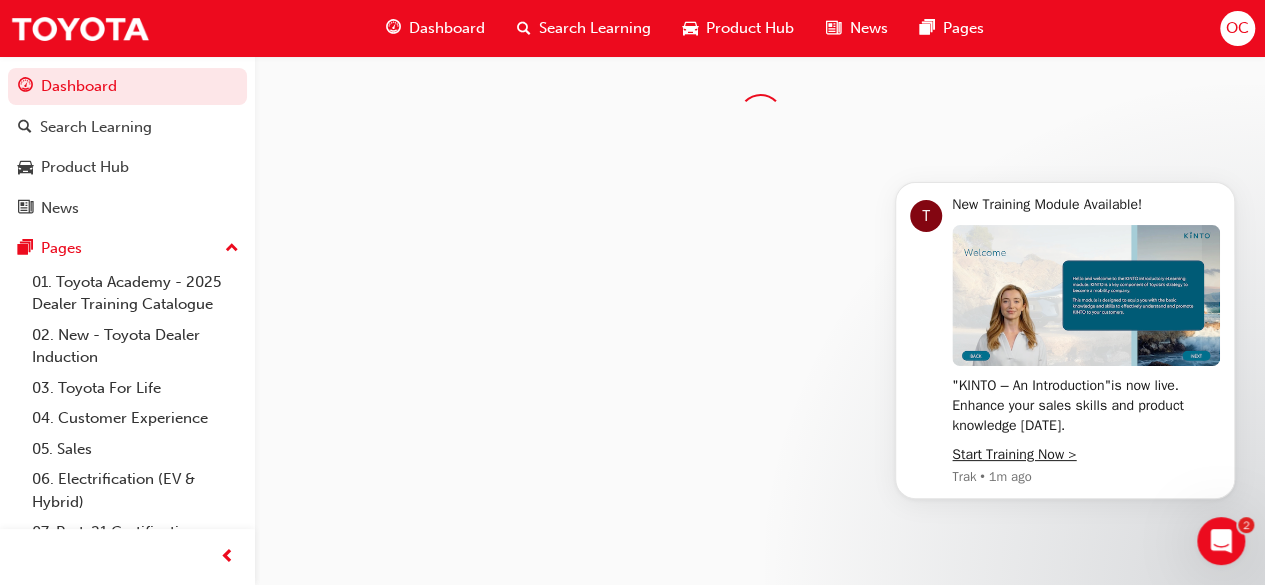 scroll, scrollTop: 0, scrollLeft: 0, axis: both 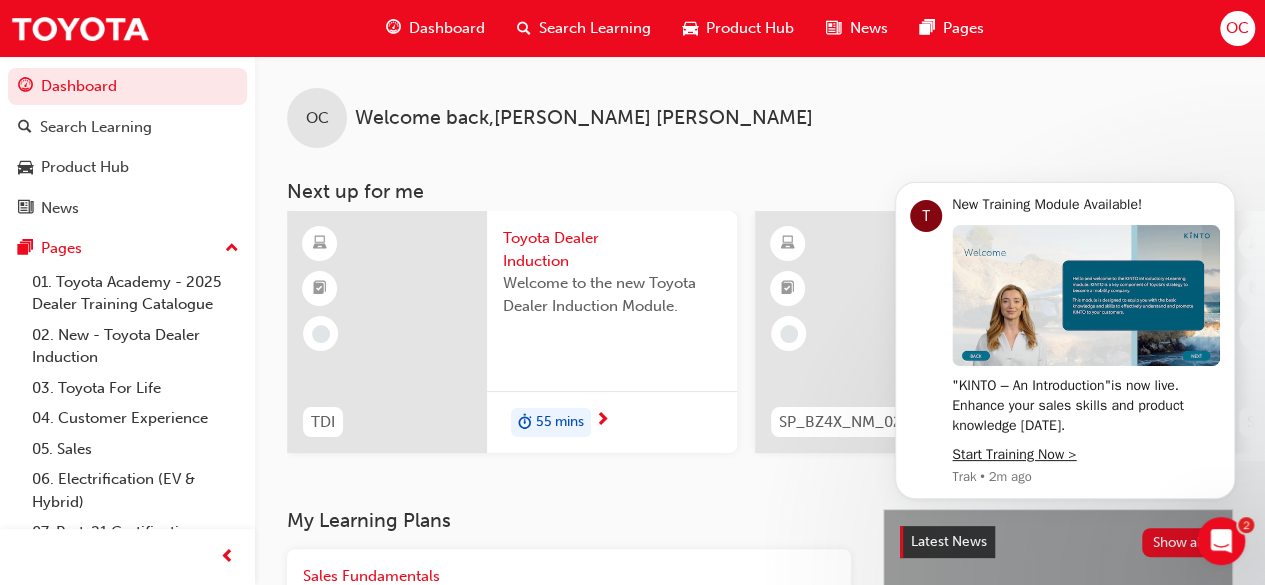 click on "OC Welcome back ,  Olivia   Cavallaro" at bounding box center (760, 102) 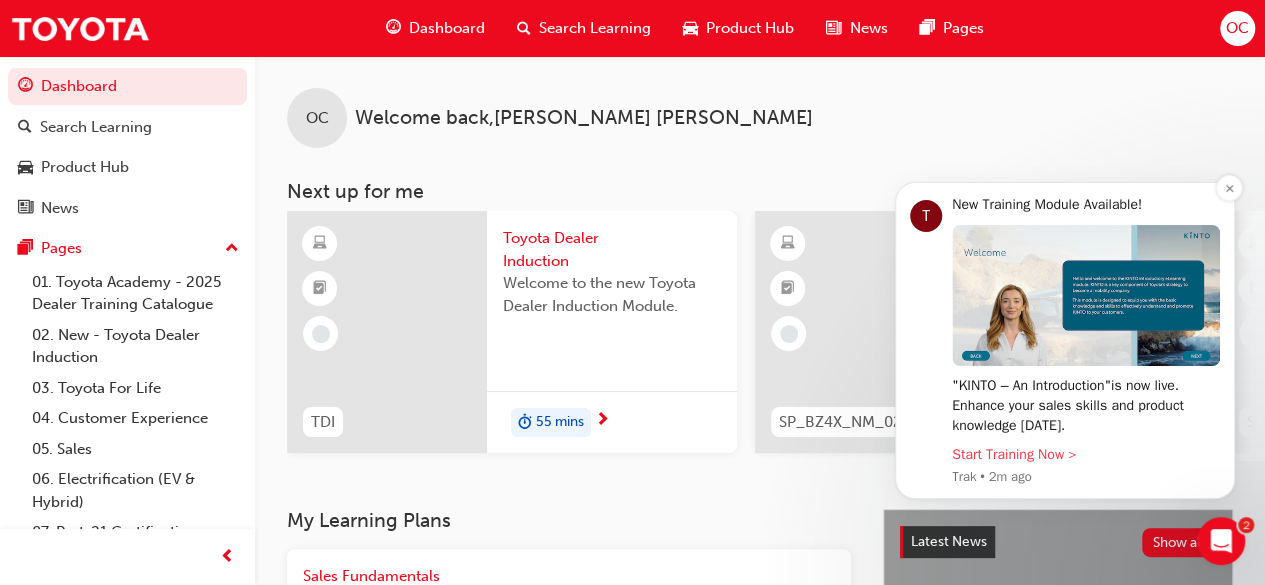 click on "Start Training Now >" at bounding box center (1014, 454) 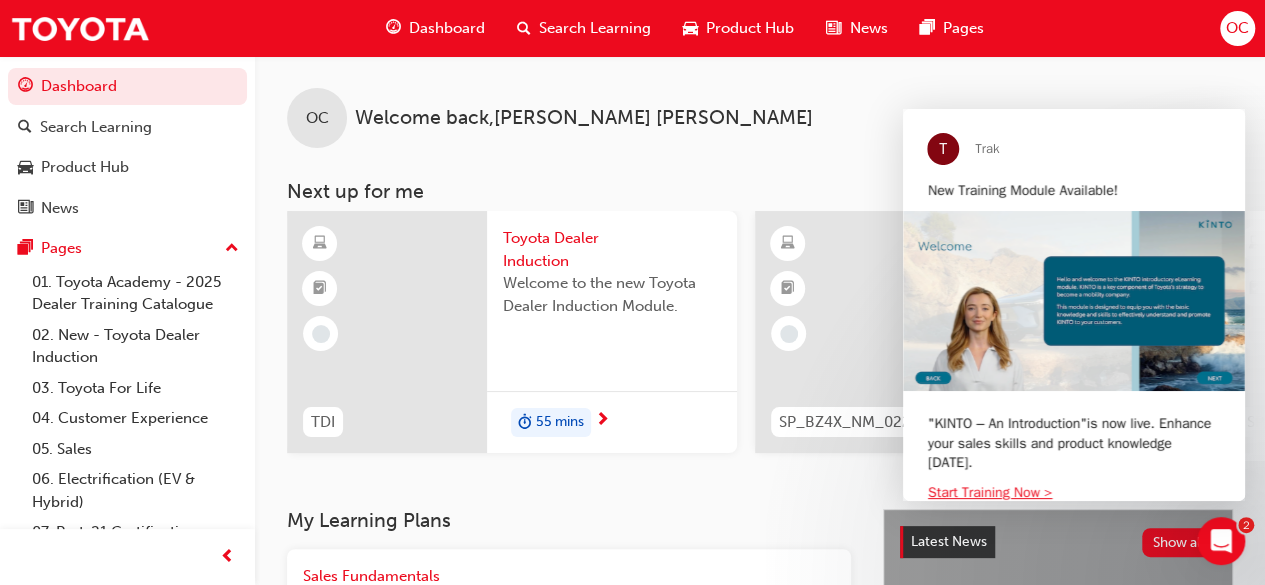 scroll, scrollTop: 0, scrollLeft: 0, axis: both 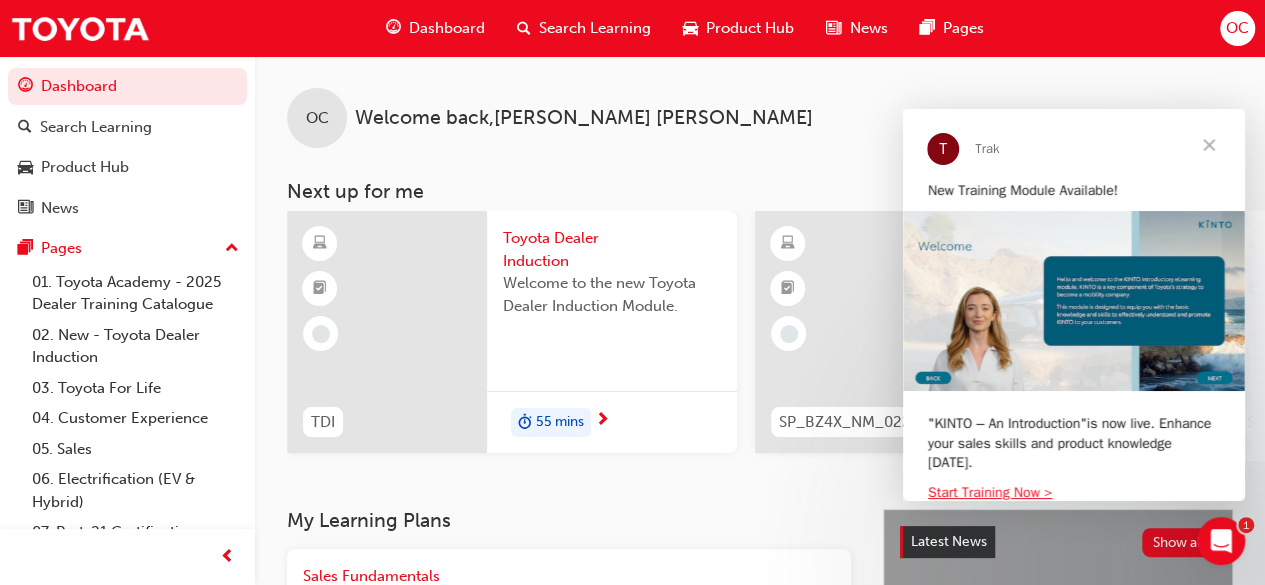 click at bounding box center [1209, 145] 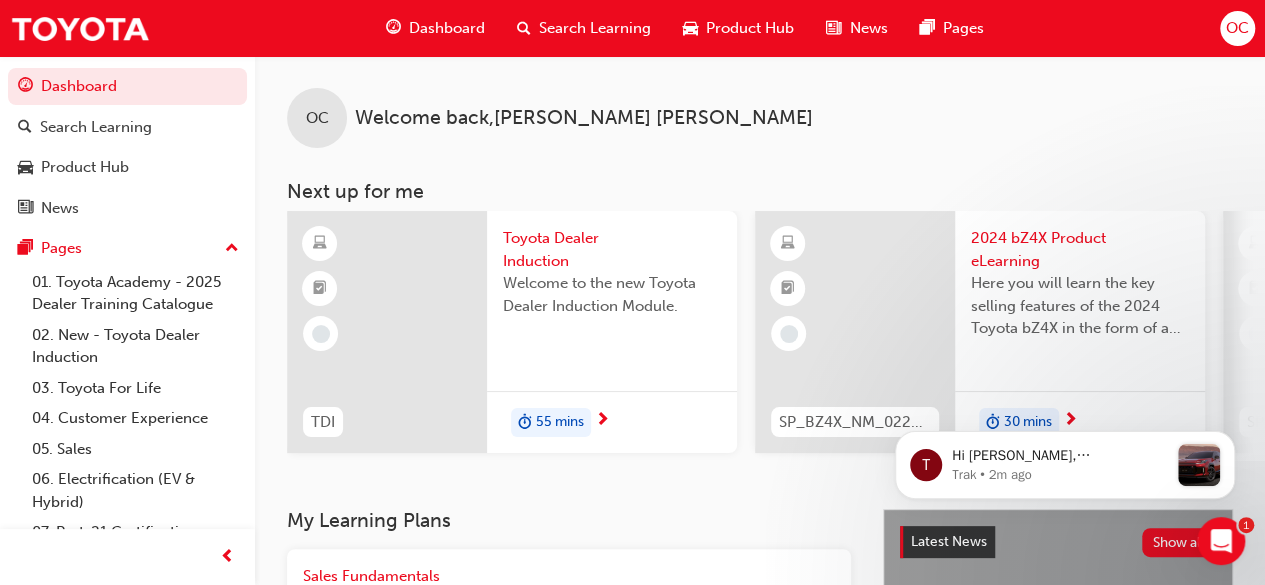 scroll, scrollTop: 0, scrollLeft: 0, axis: both 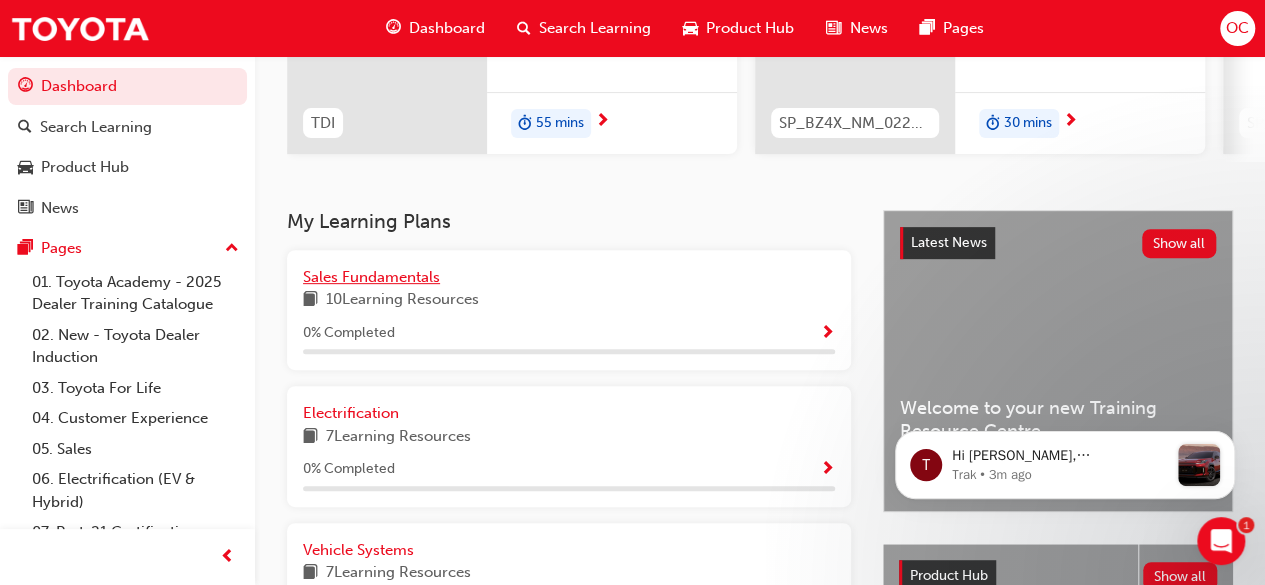 click on "Sales Fundamentals" at bounding box center (371, 277) 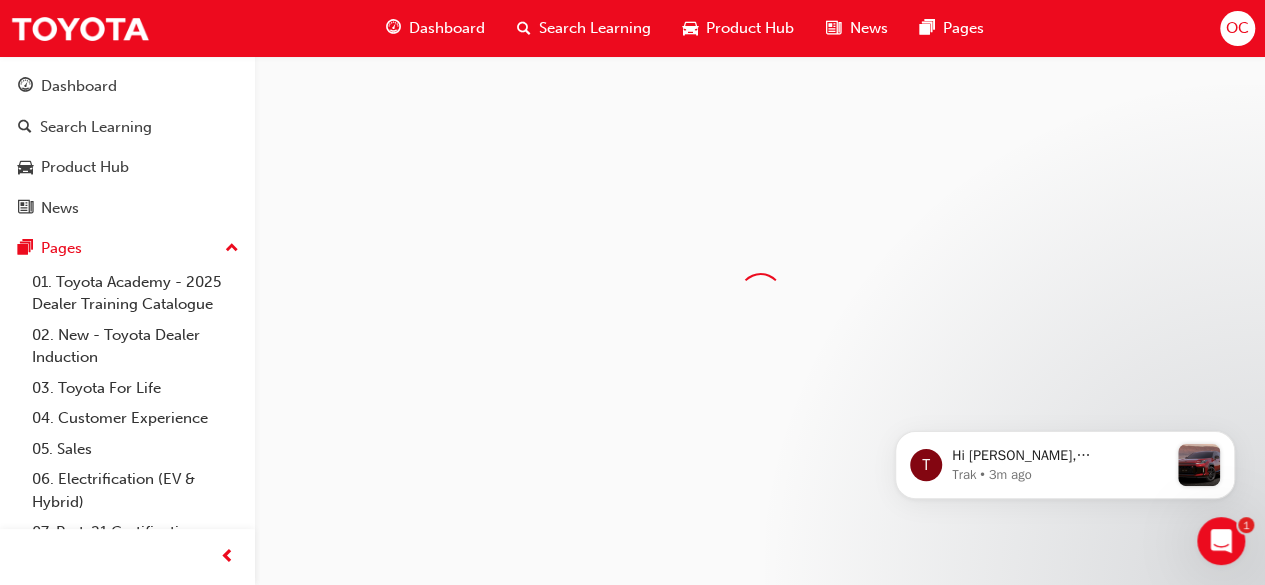 scroll, scrollTop: 0, scrollLeft: 0, axis: both 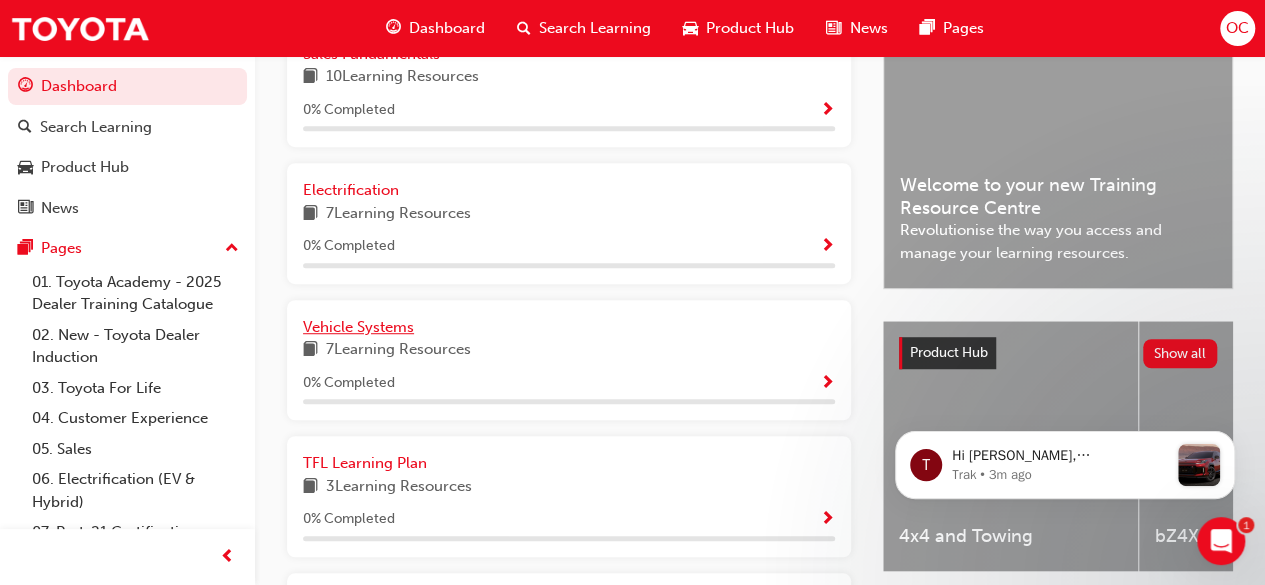 click on "Vehicle Systems" at bounding box center (358, 327) 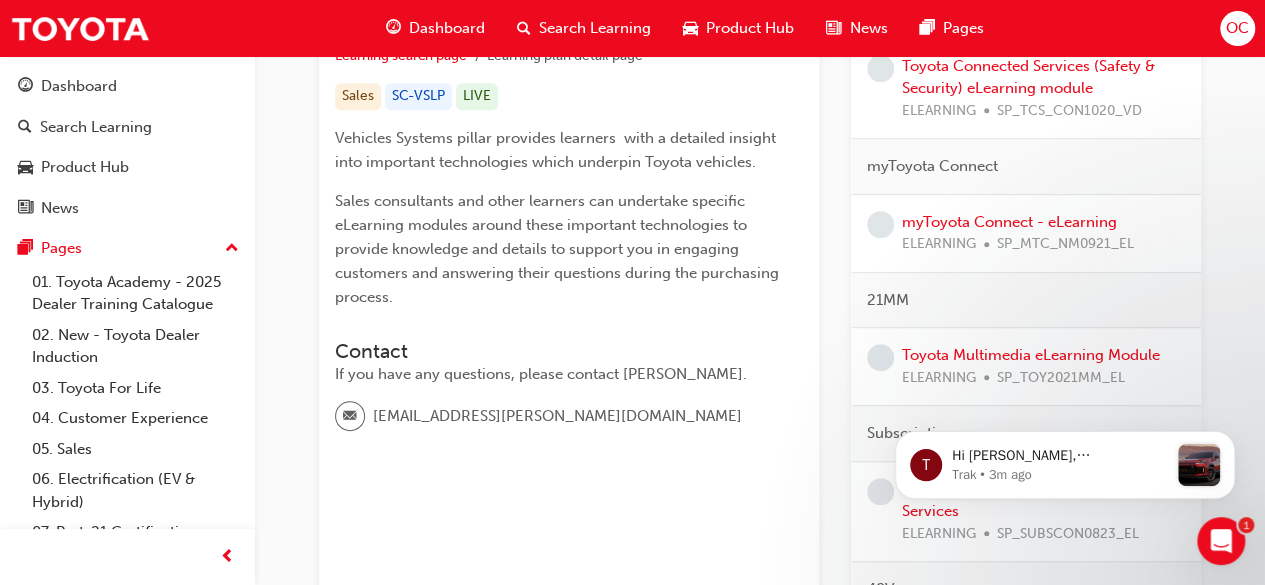 scroll, scrollTop: 411, scrollLeft: 0, axis: vertical 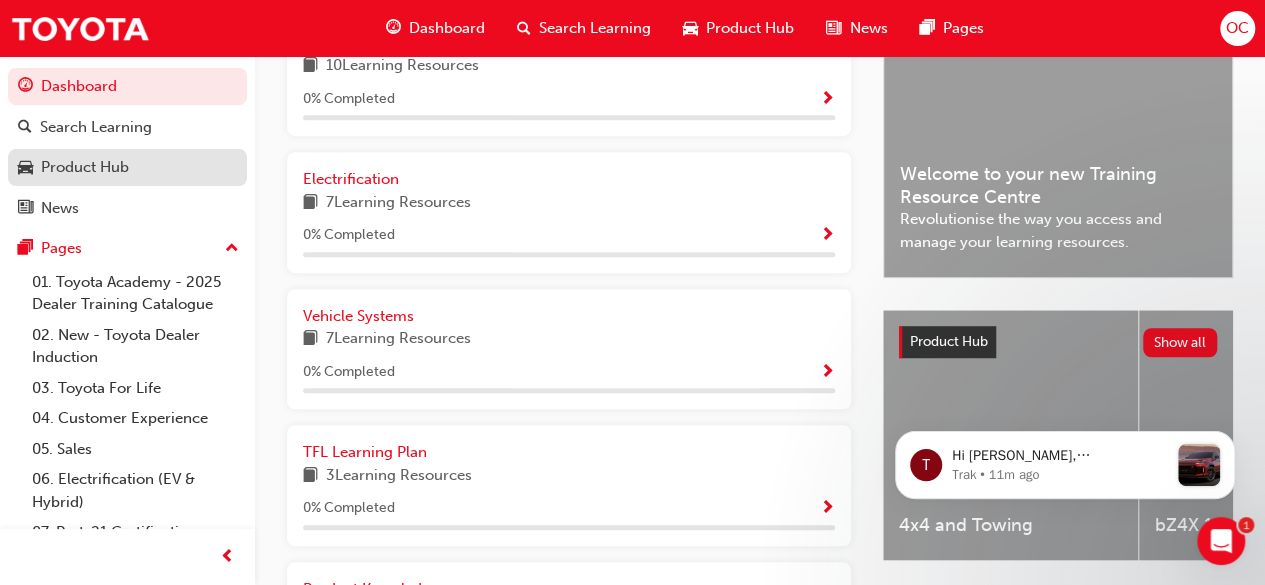 click on "Product Hub" at bounding box center (127, 167) 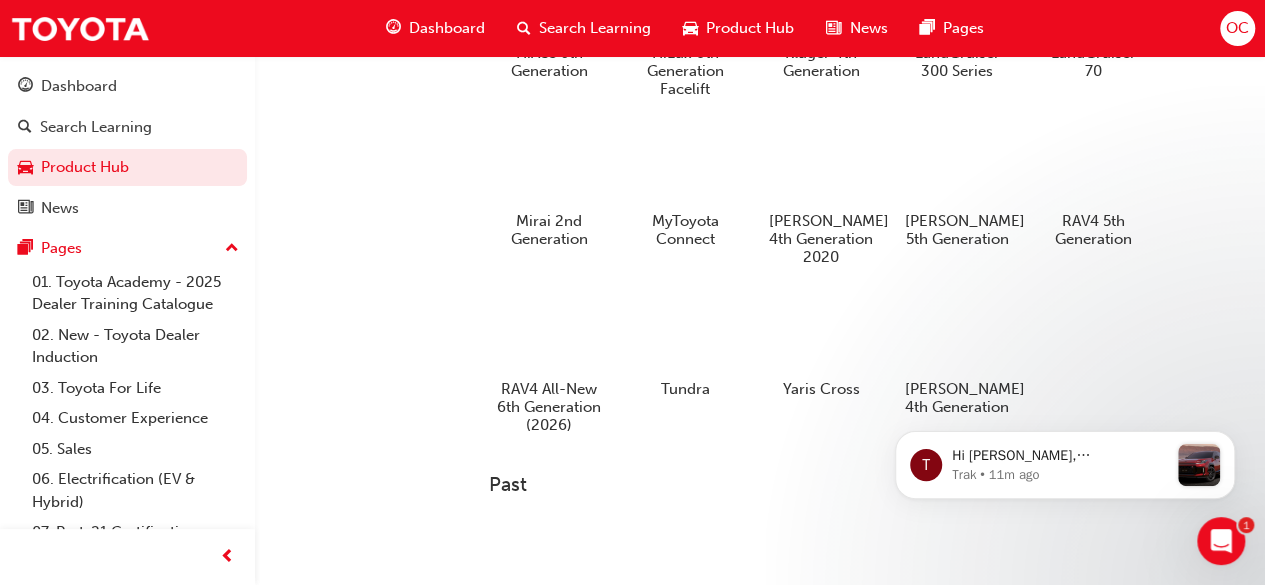 scroll, scrollTop: 674, scrollLeft: 0, axis: vertical 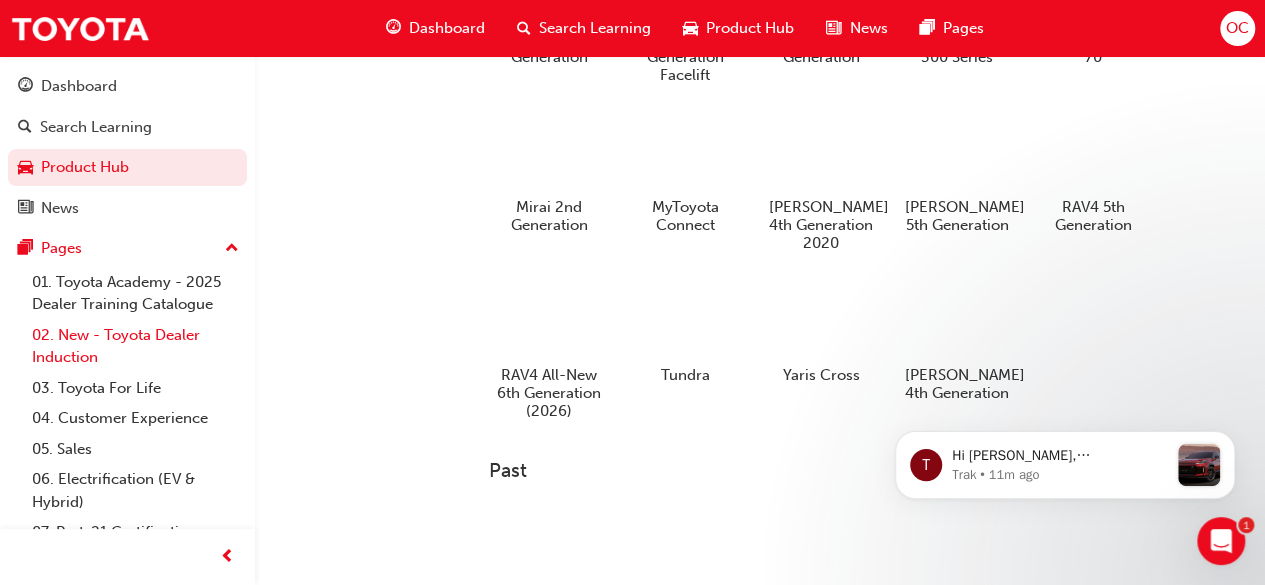 click on "02. New - Toyota Dealer Induction" at bounding box center [135, 346] 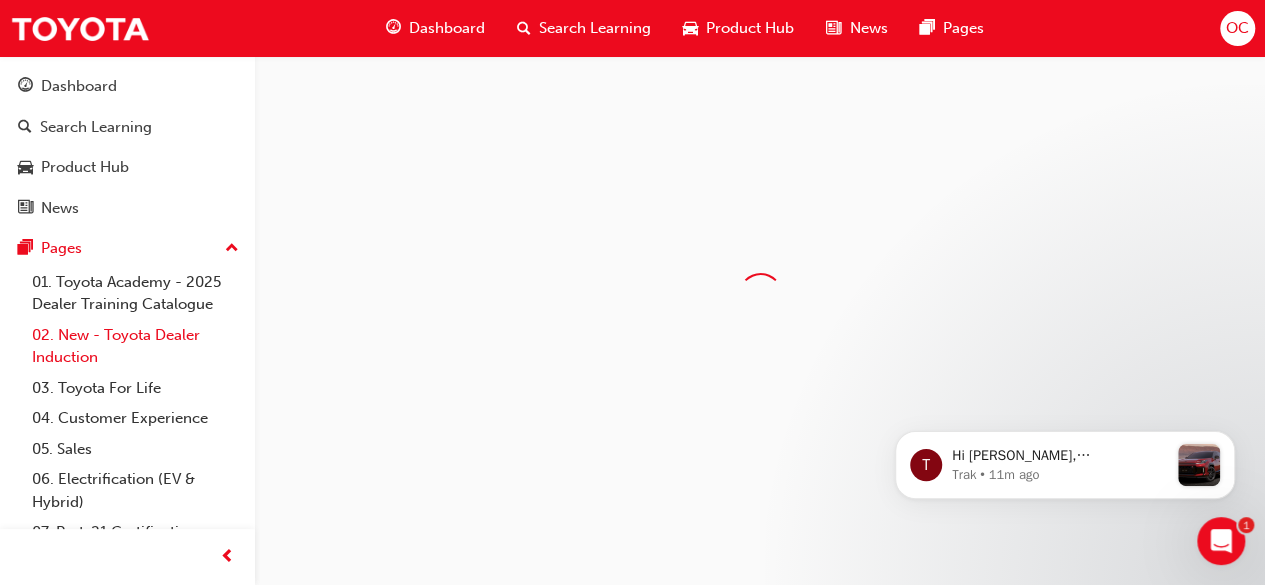 scroll, scrollTop: 0, scrollLeft: 0, axis: both 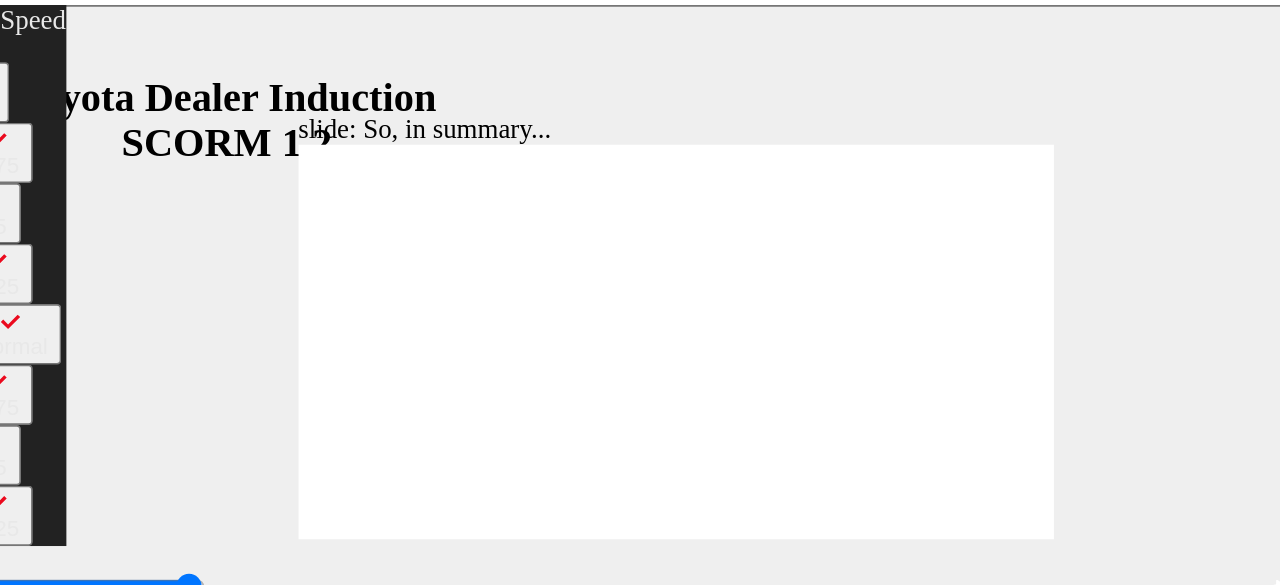 click 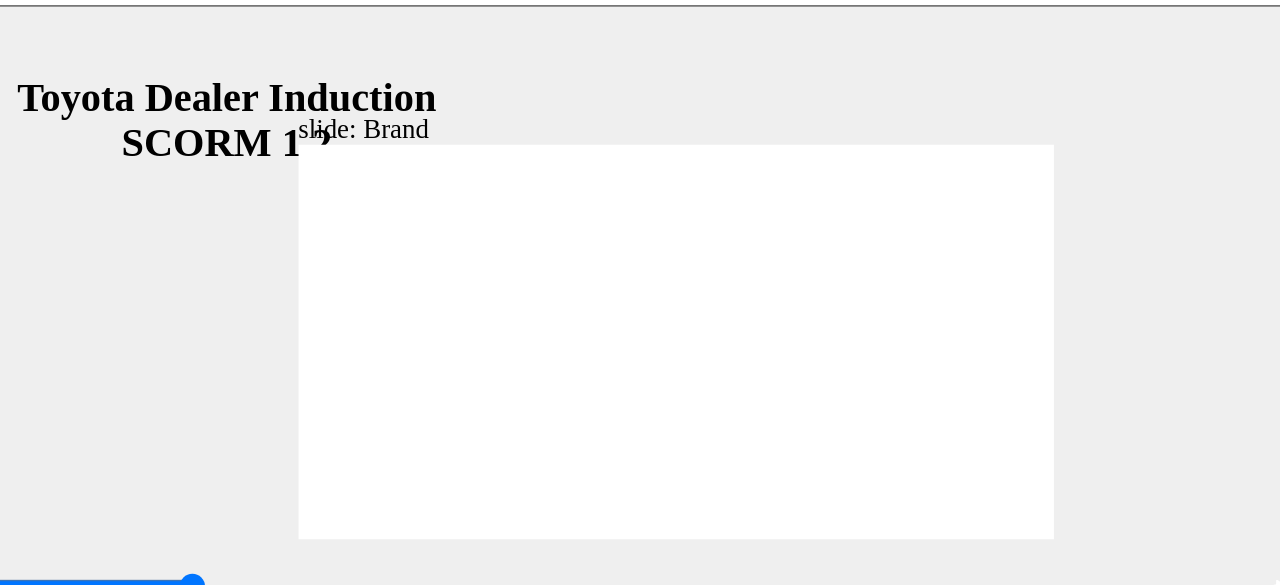 click 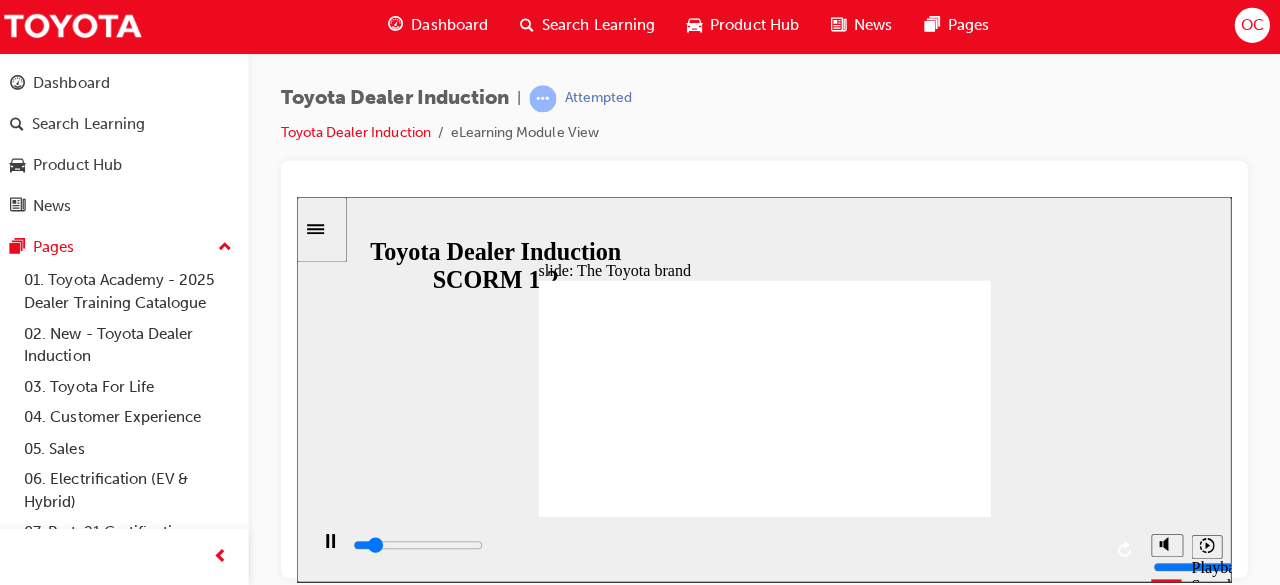 scroll, scrollTop: 0, scrollLeft: 0, axis: both 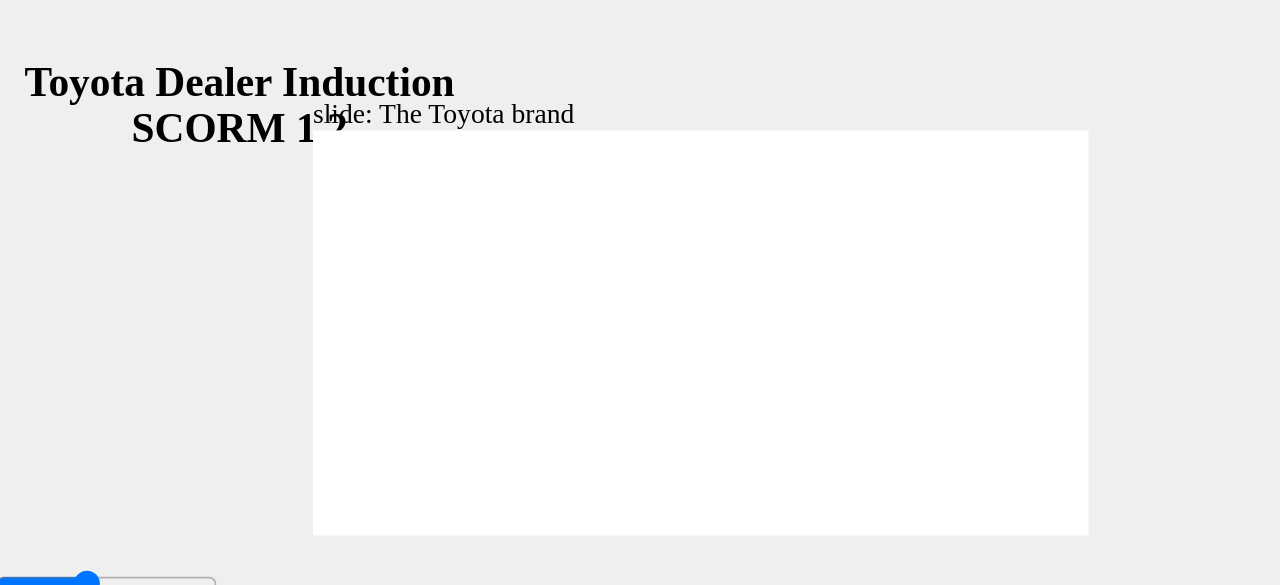 click at bounding box center [365, 866] 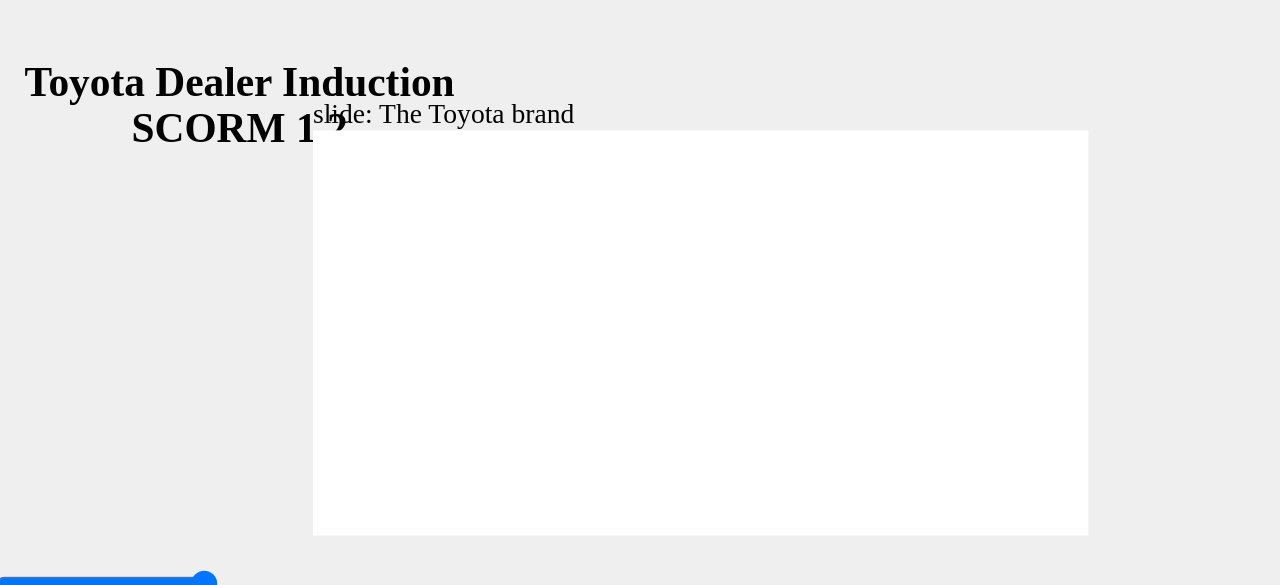 click 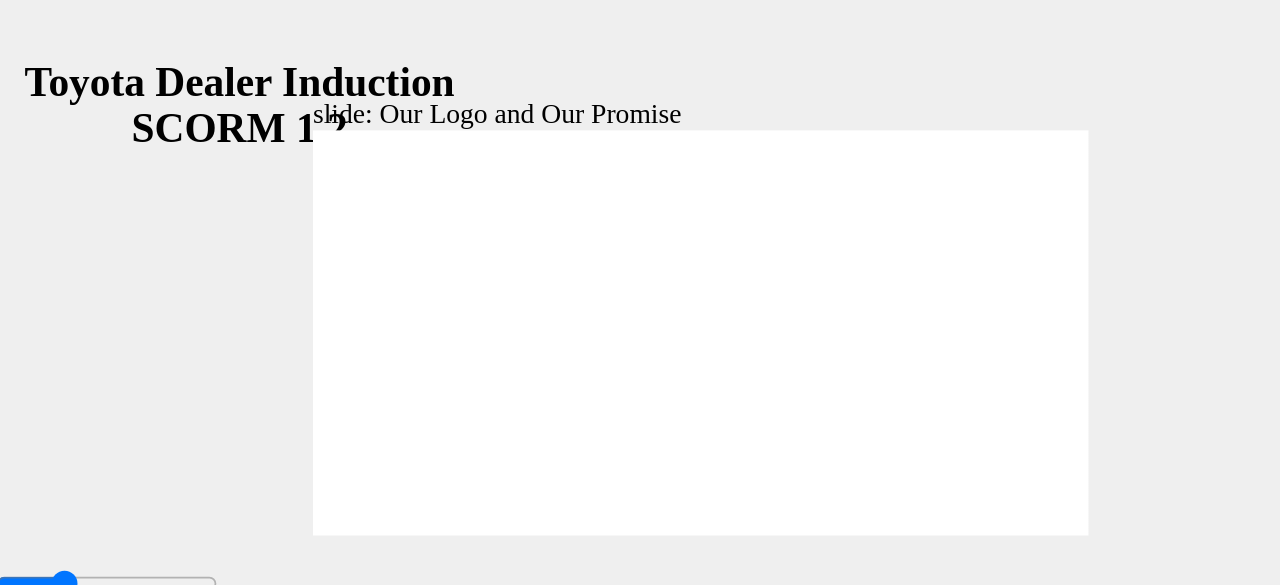 click 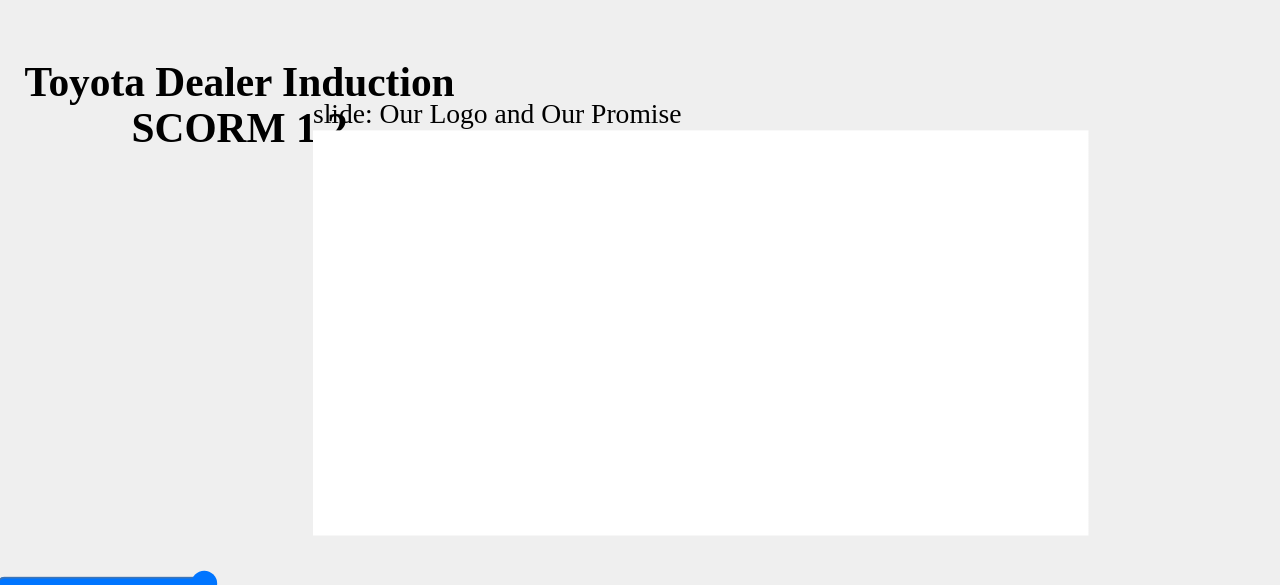click 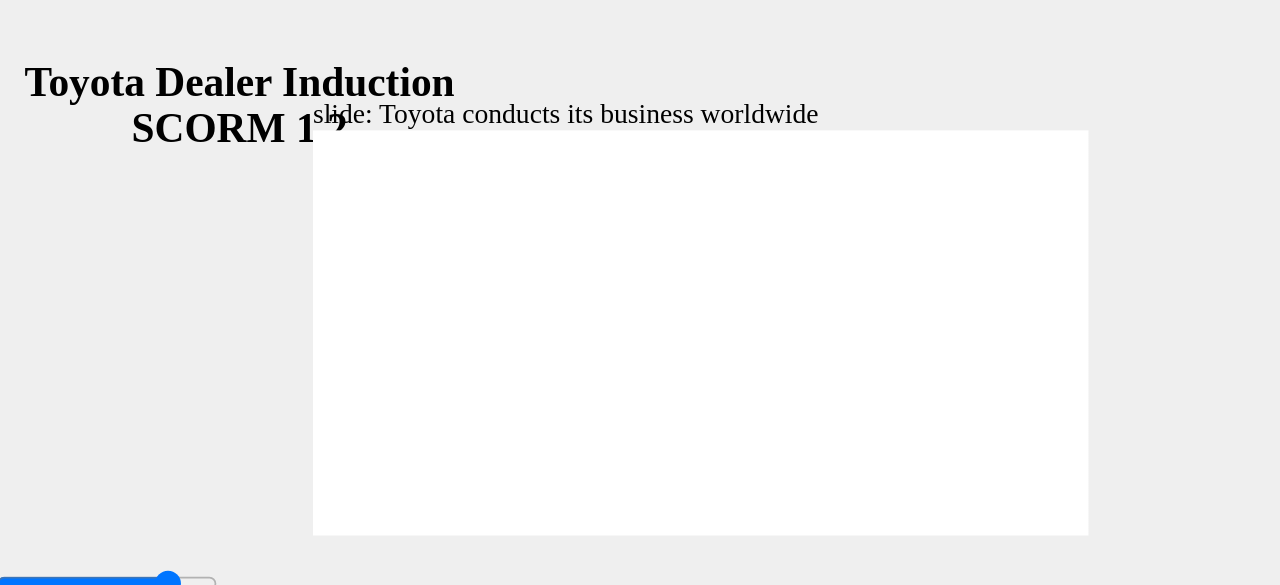 click 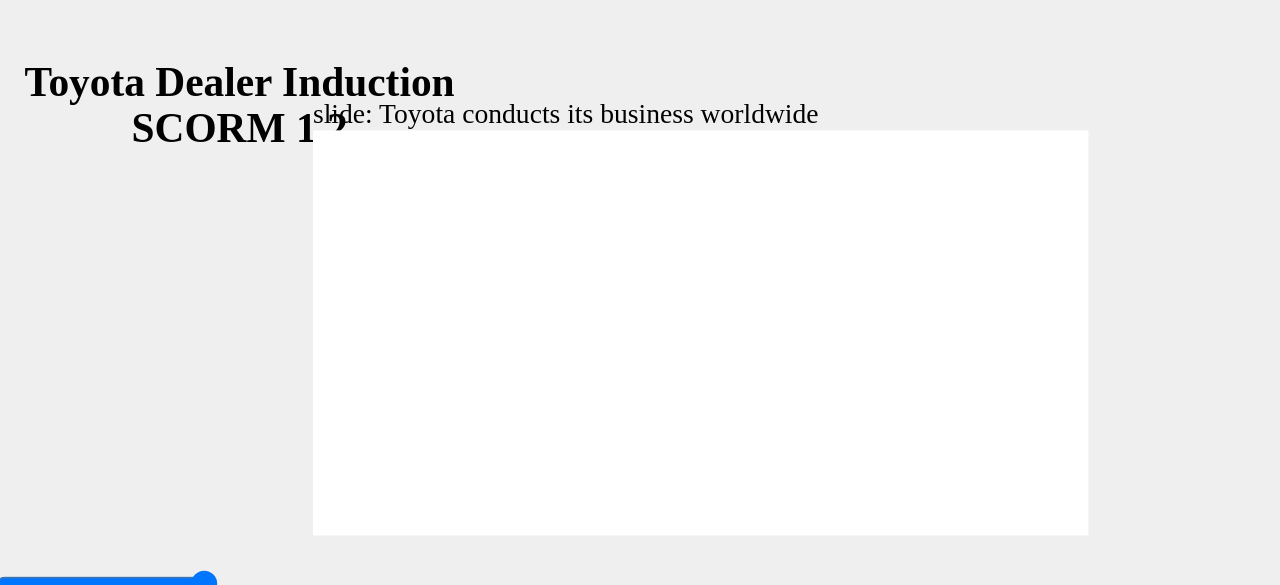 click 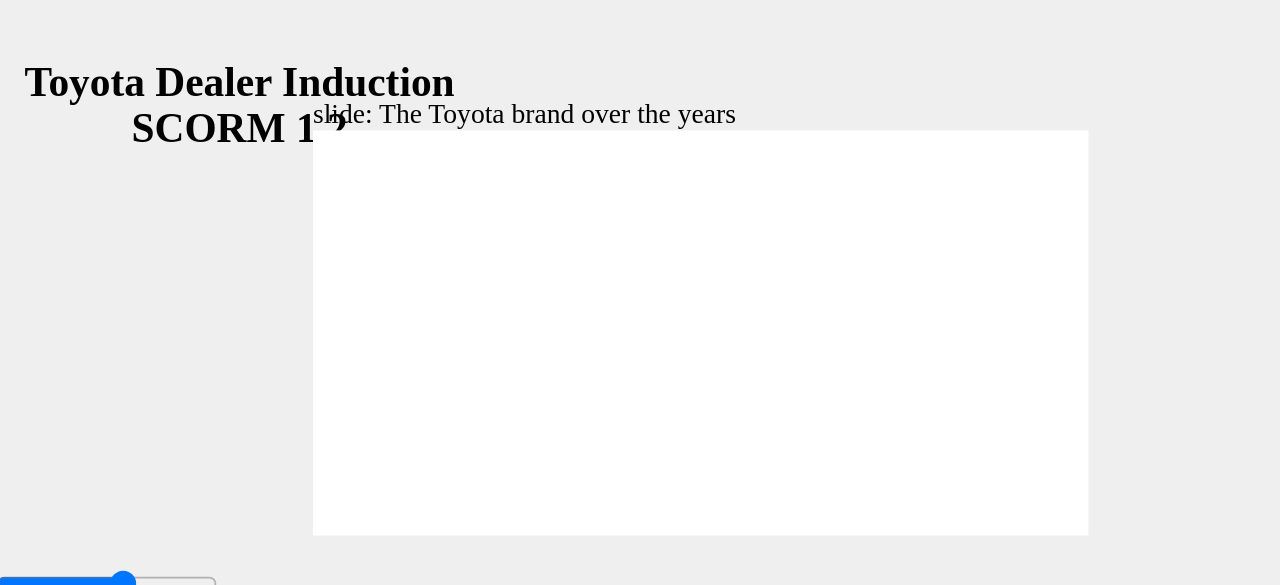 click 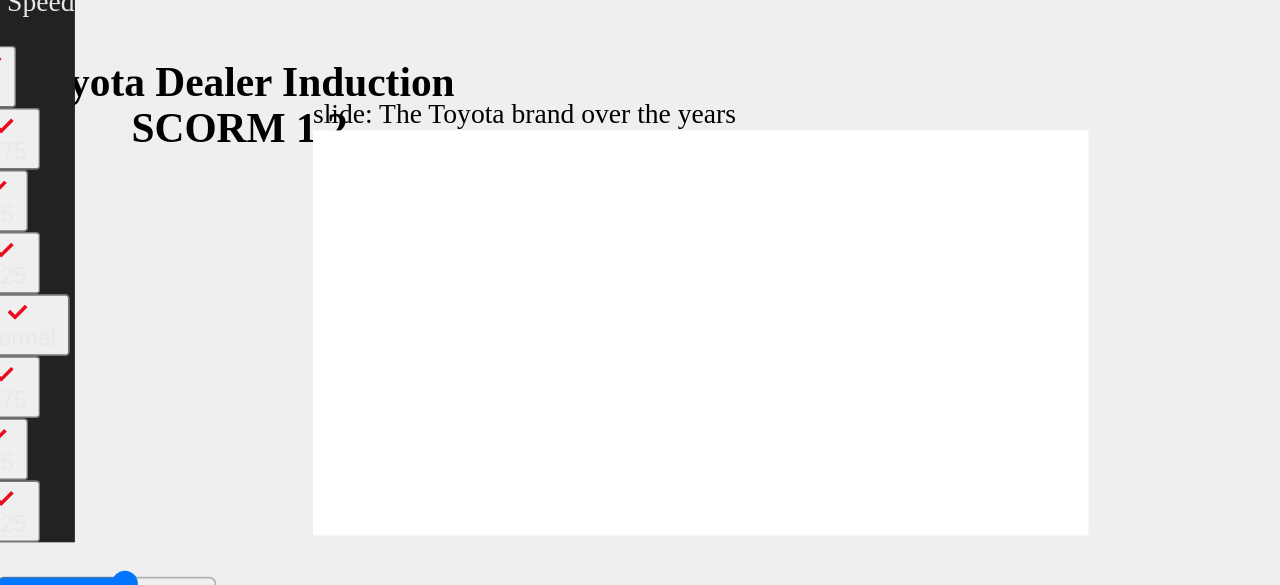type on "5000" 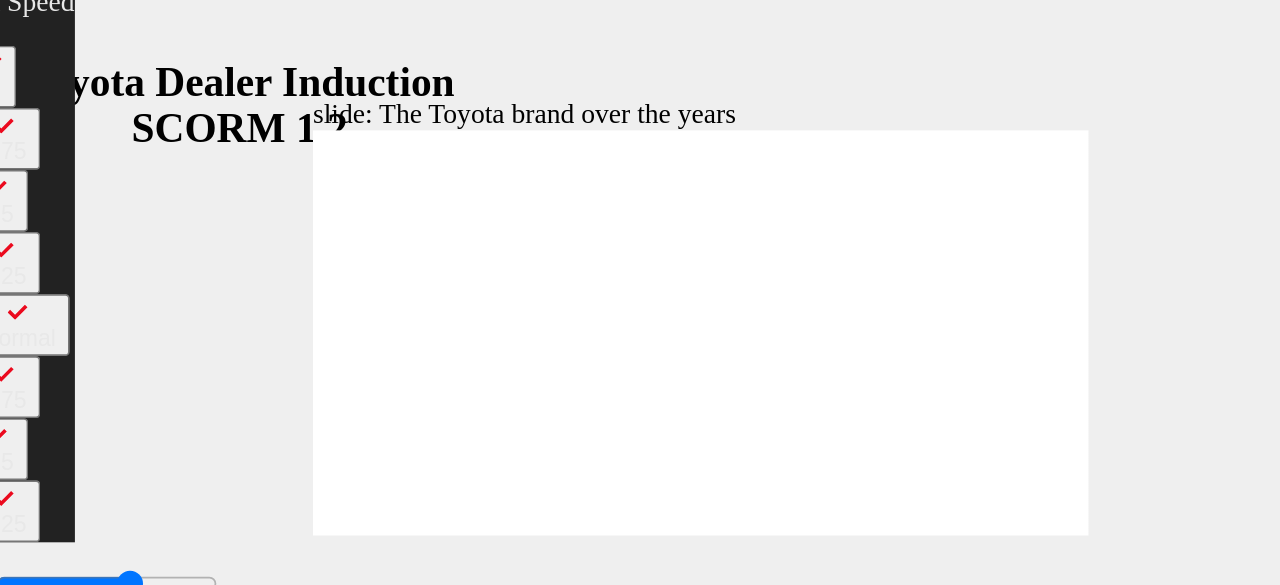 type on "5200" 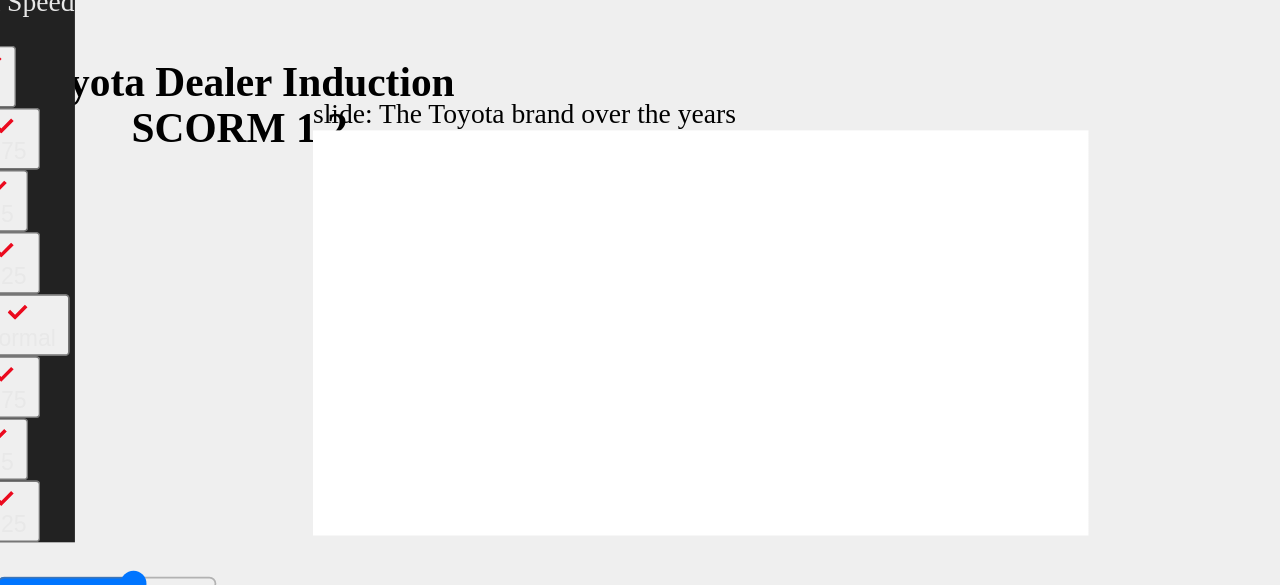 type on "5500" 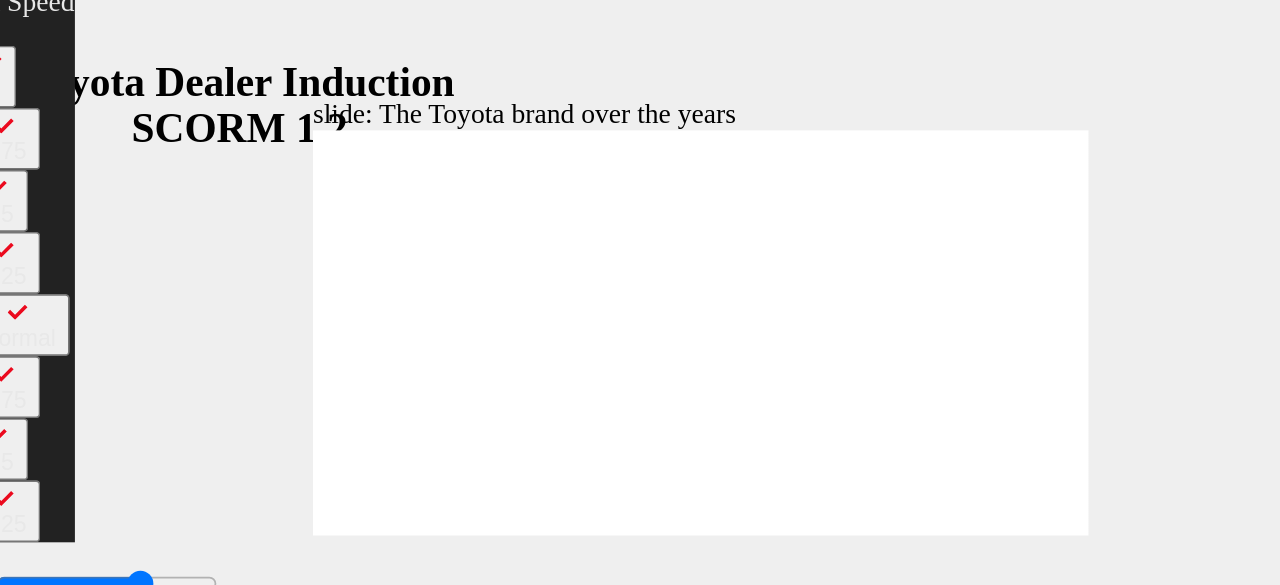 type on "5700" 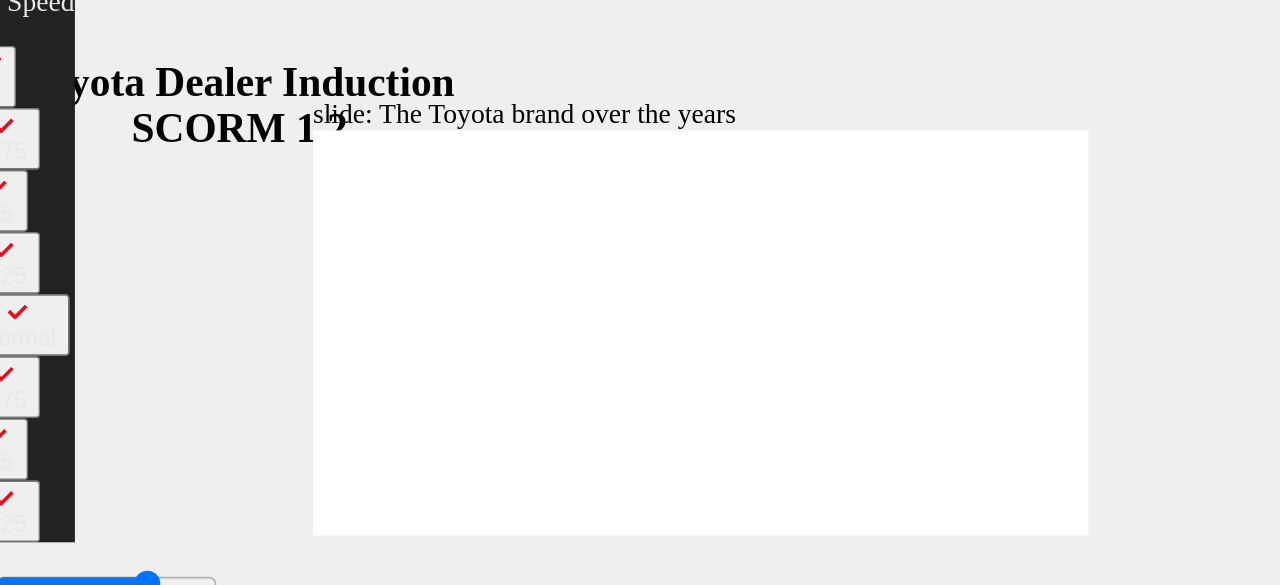 type on "6000" 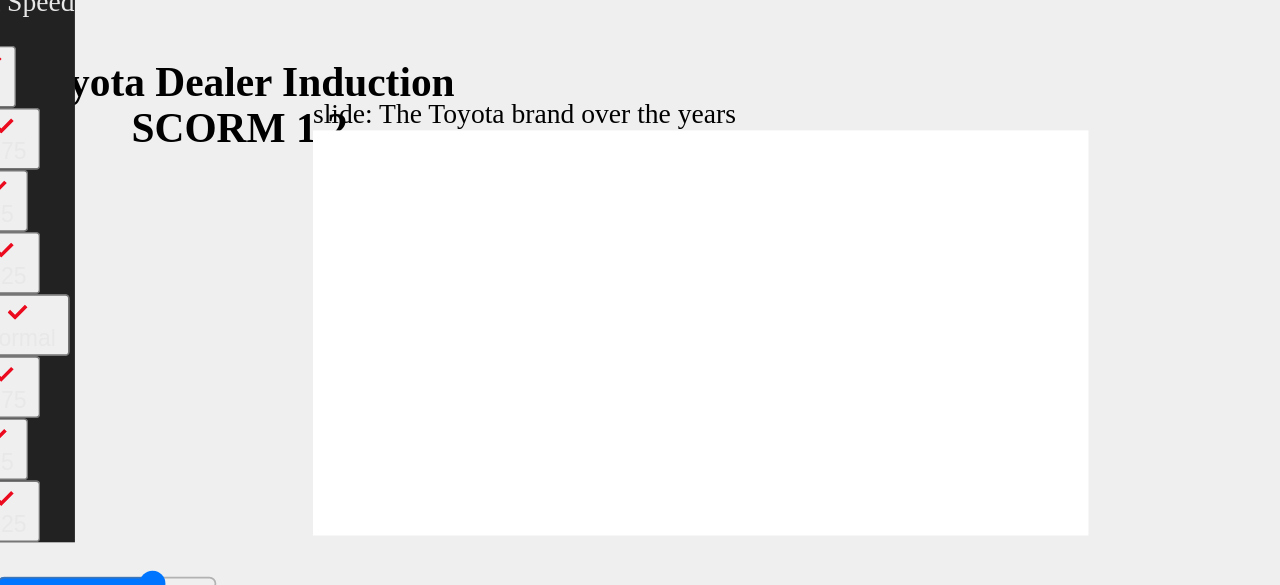 type on "6200" 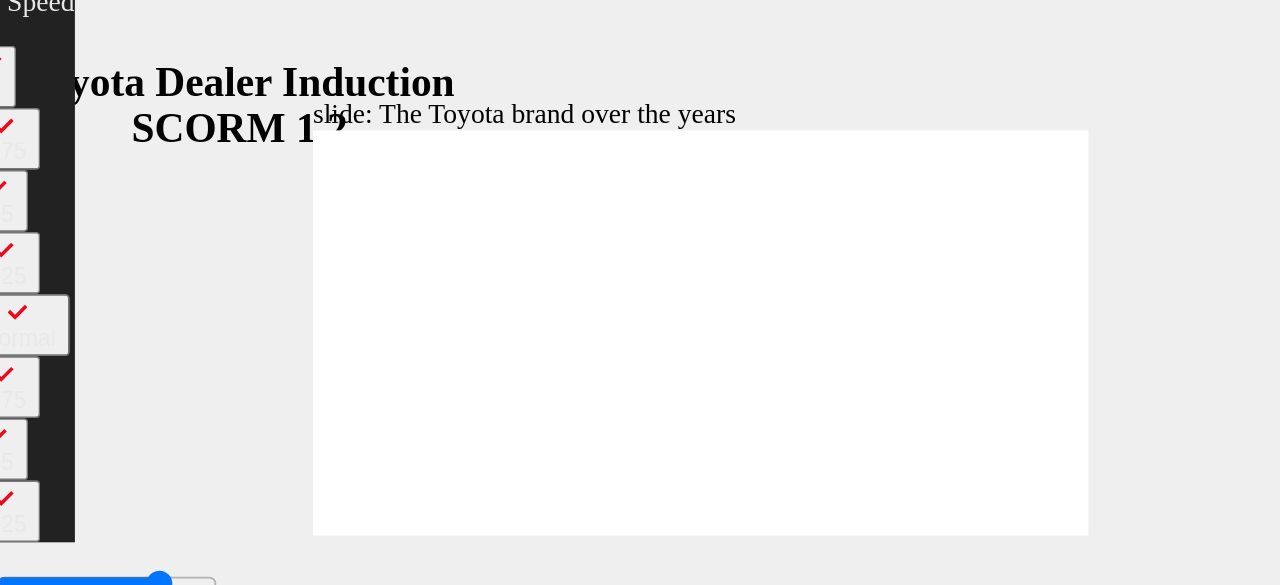 type on "6500" 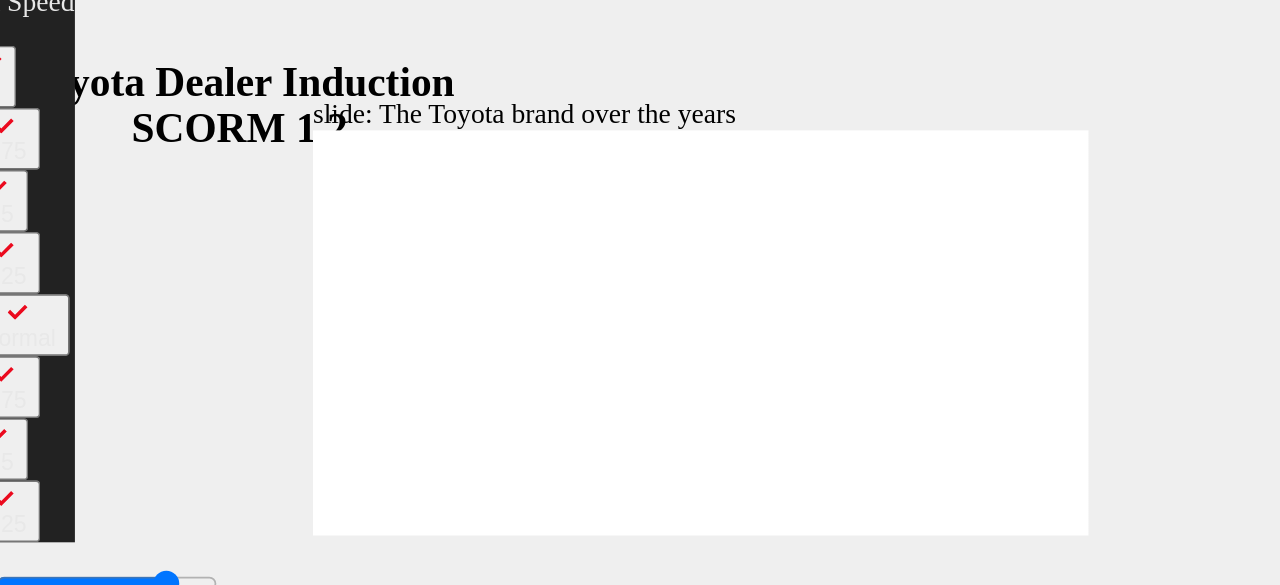 type on "6800" 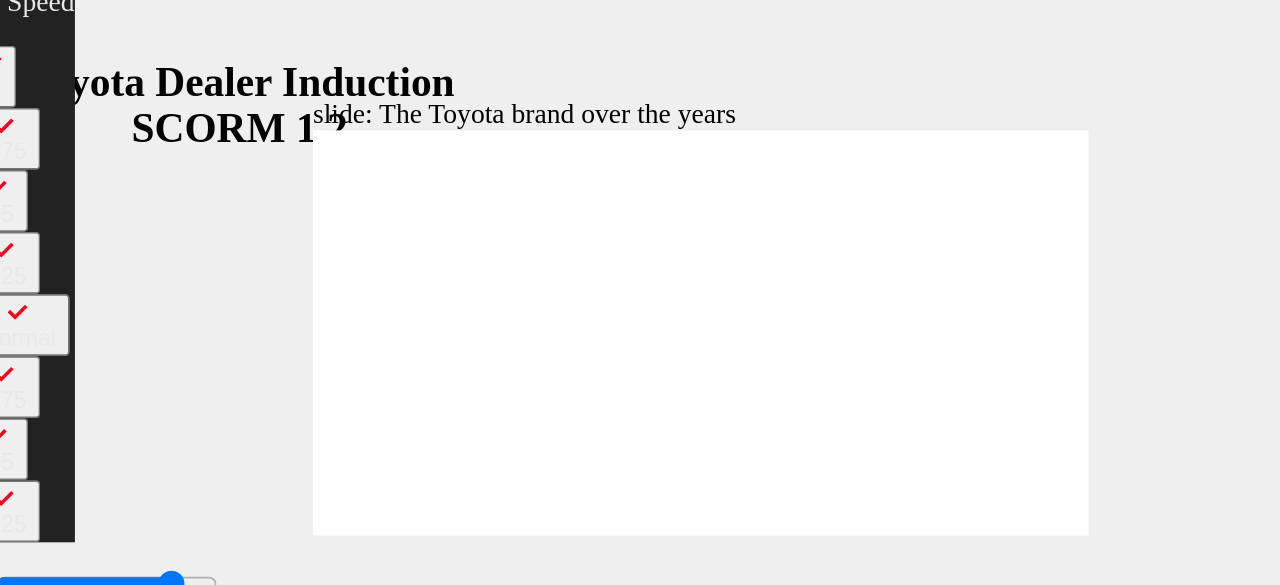 type on "7100" 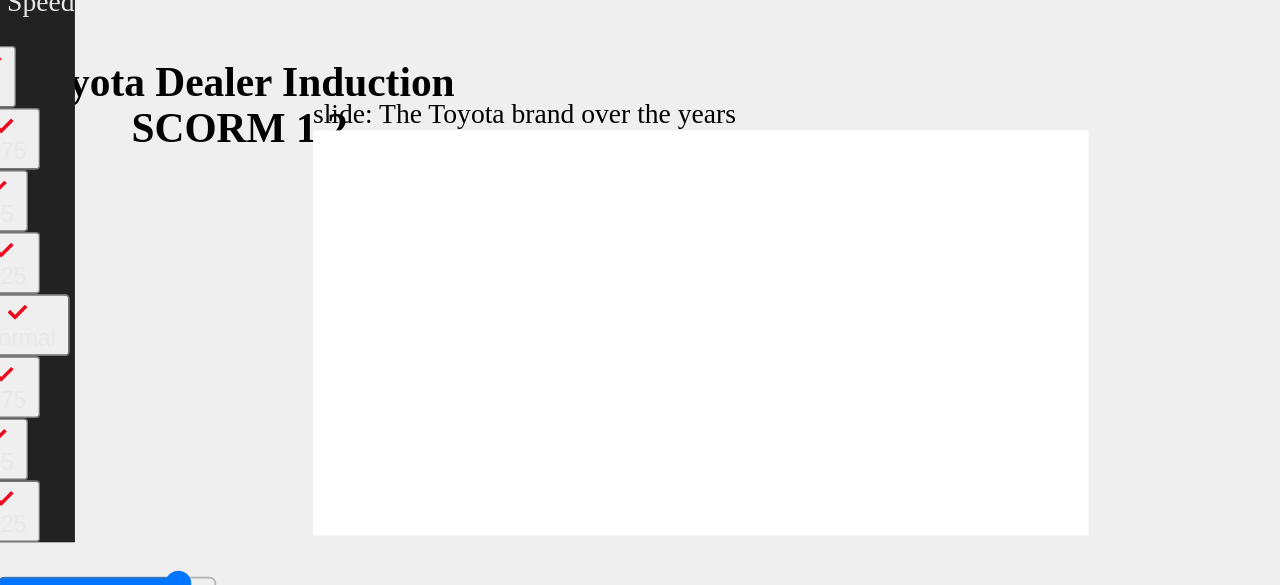 type on "7300" 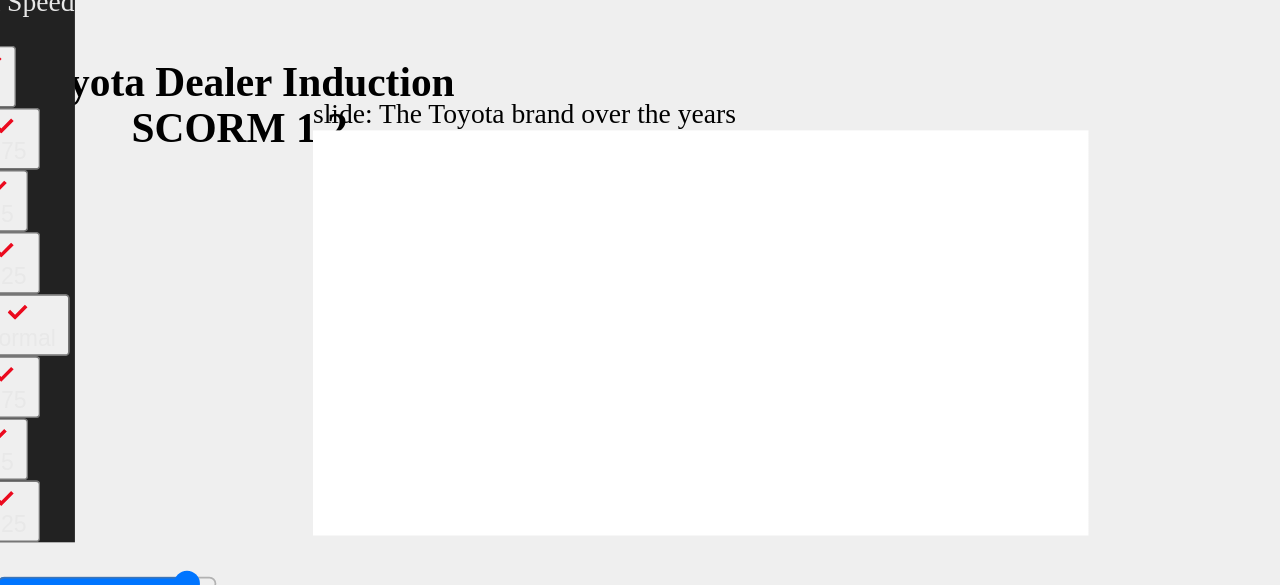 type on "7700" 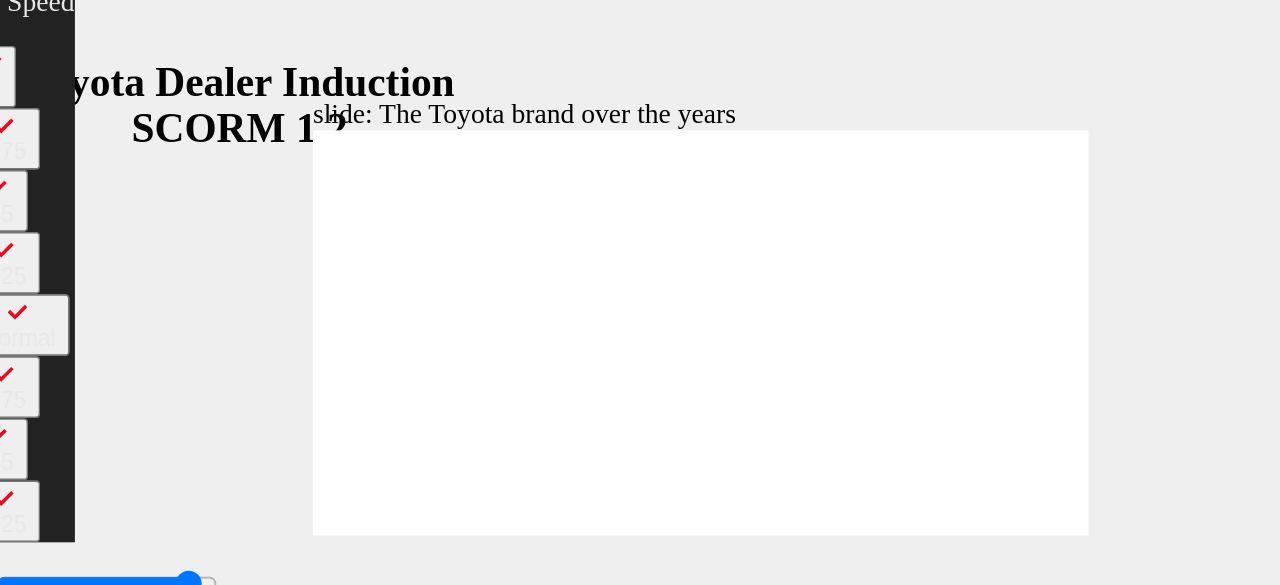 type on "7800" 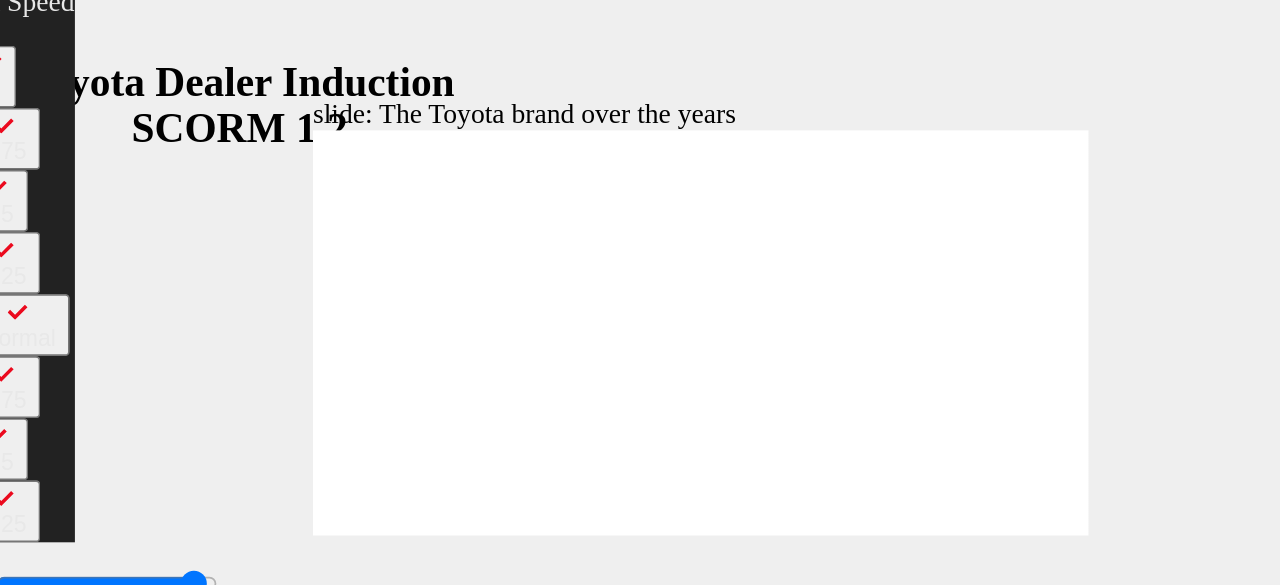 type on "8100" 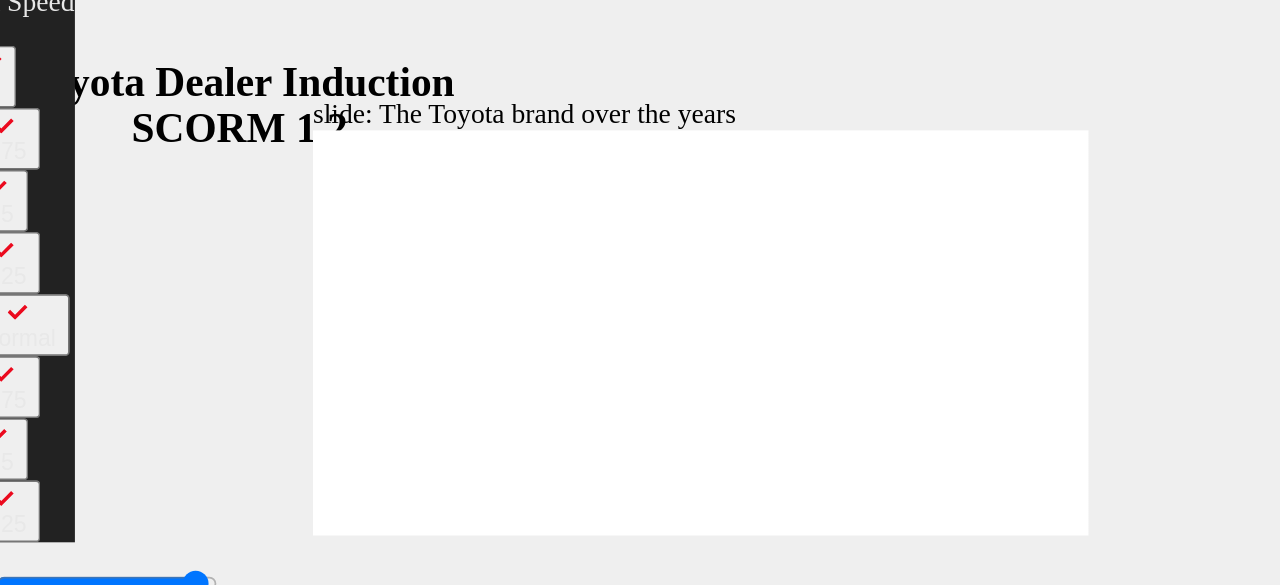 type on "8100" 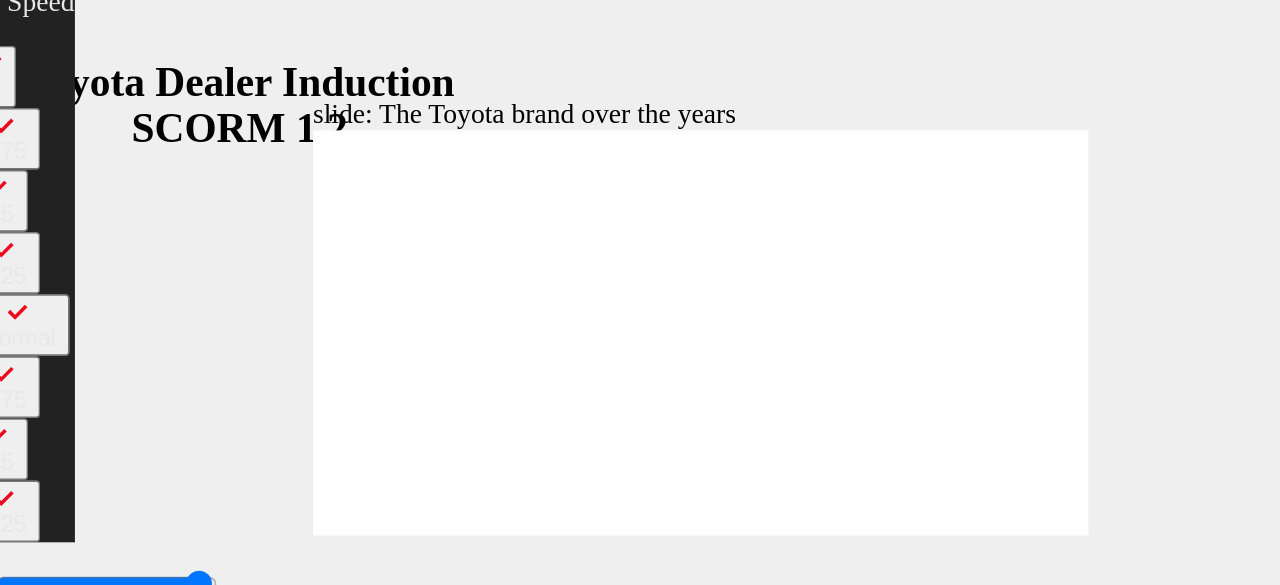 type on "8200" 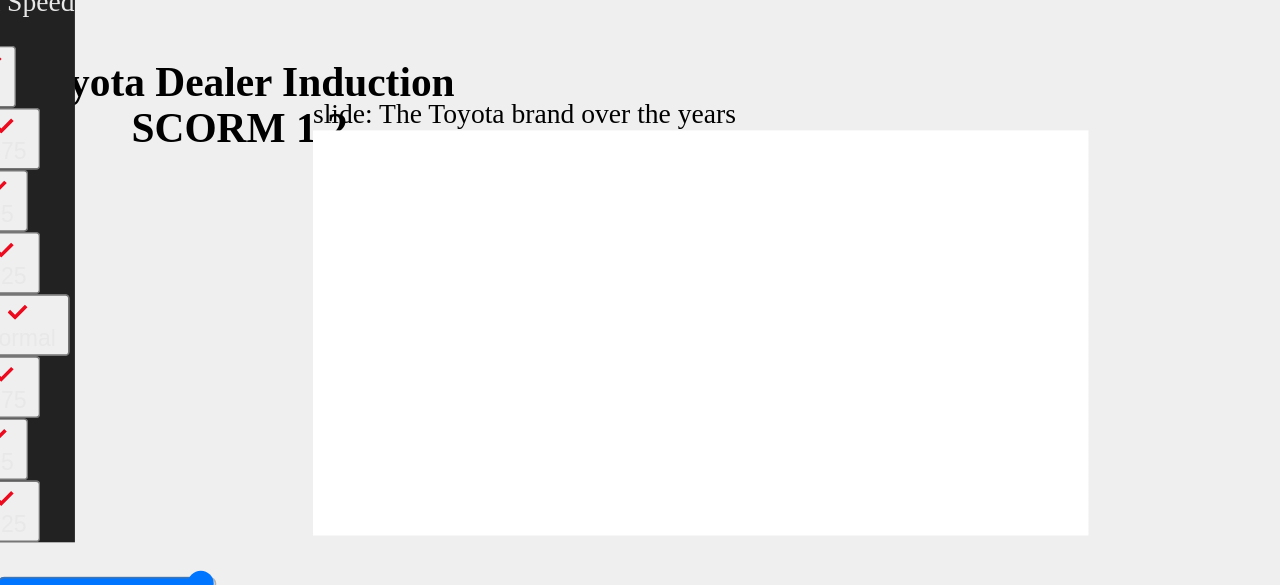 type on "8300" 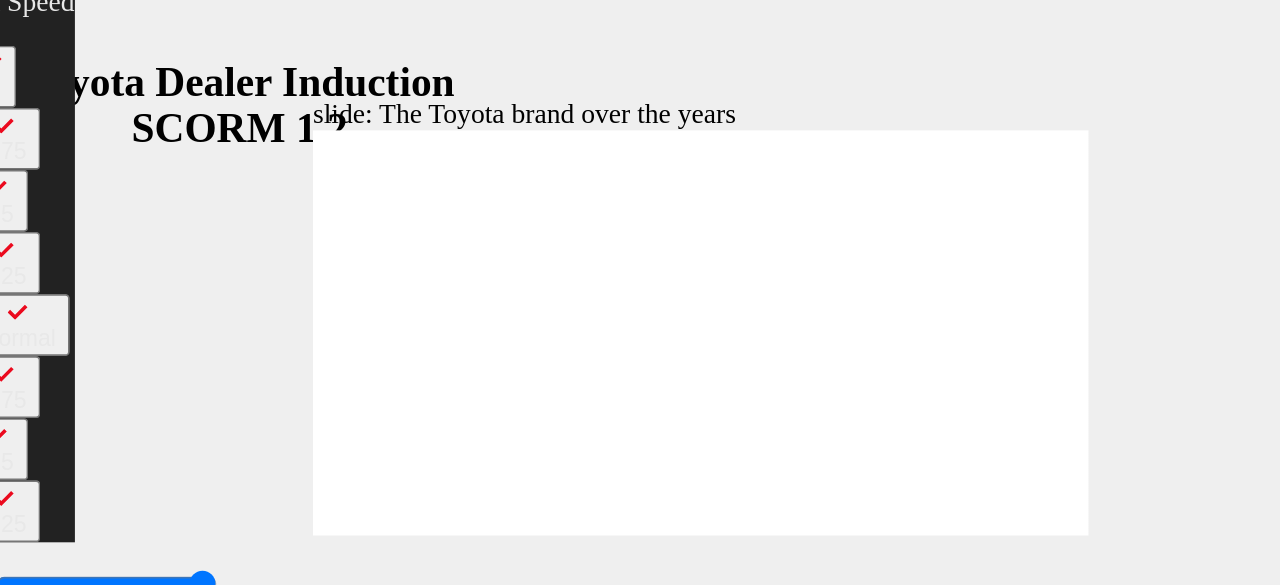 type on "8400" 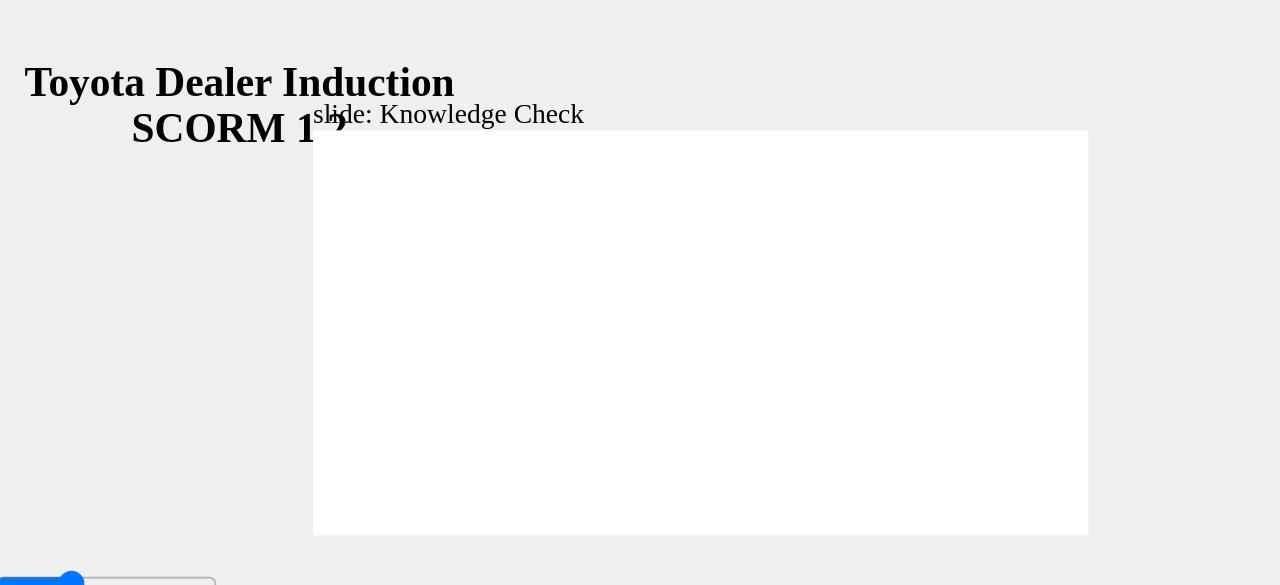 click 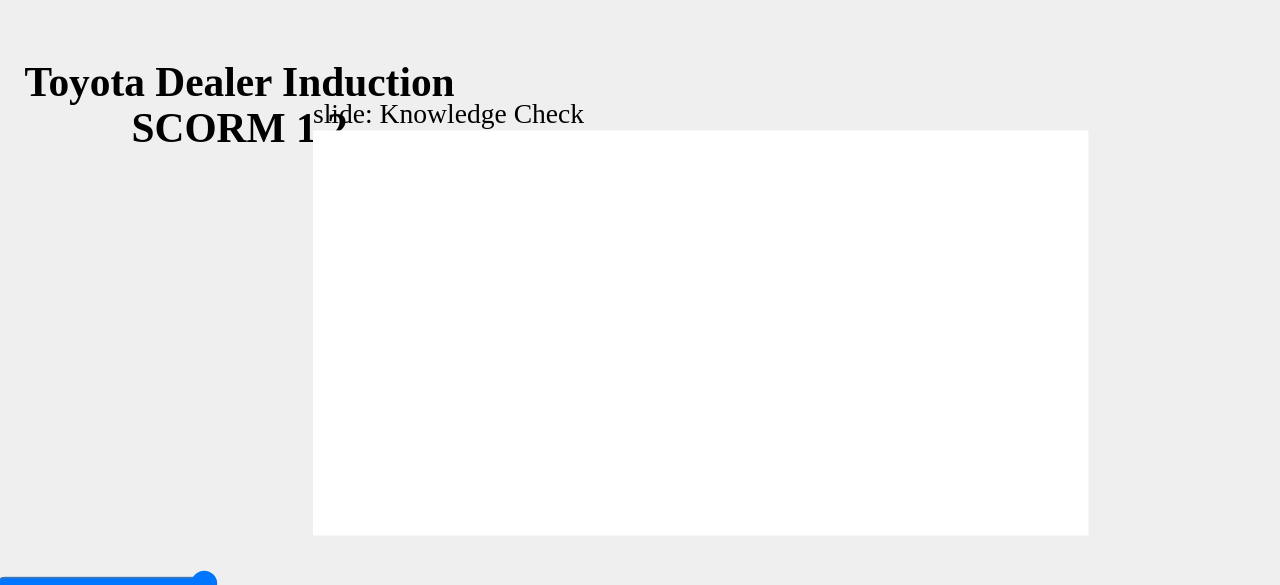 type on "5000" 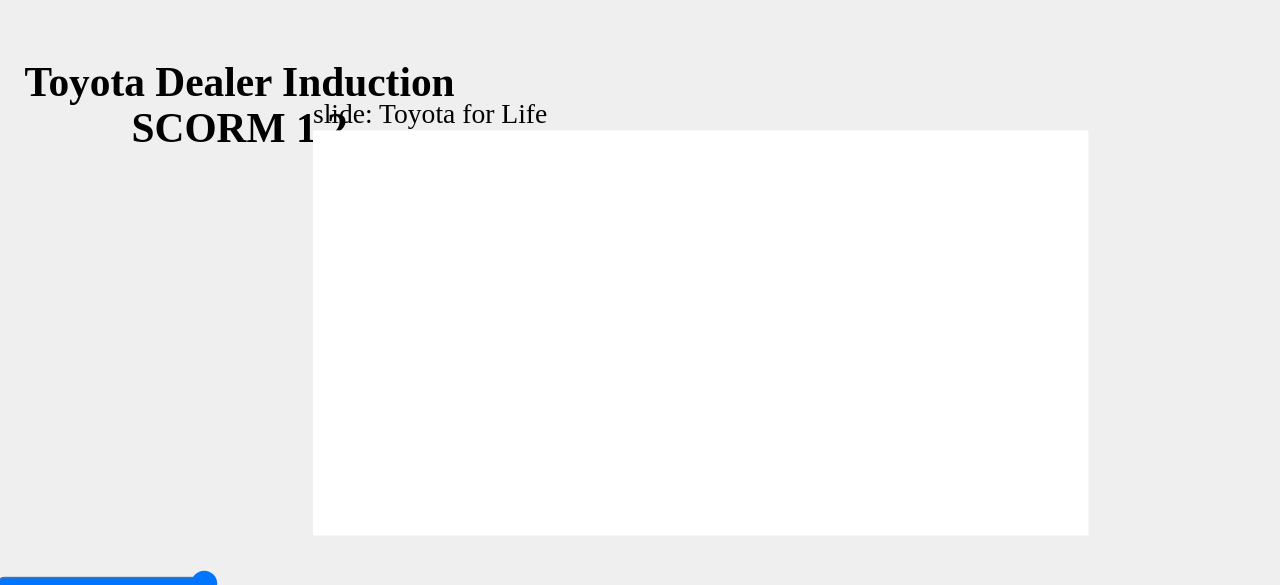 type on "3300" 